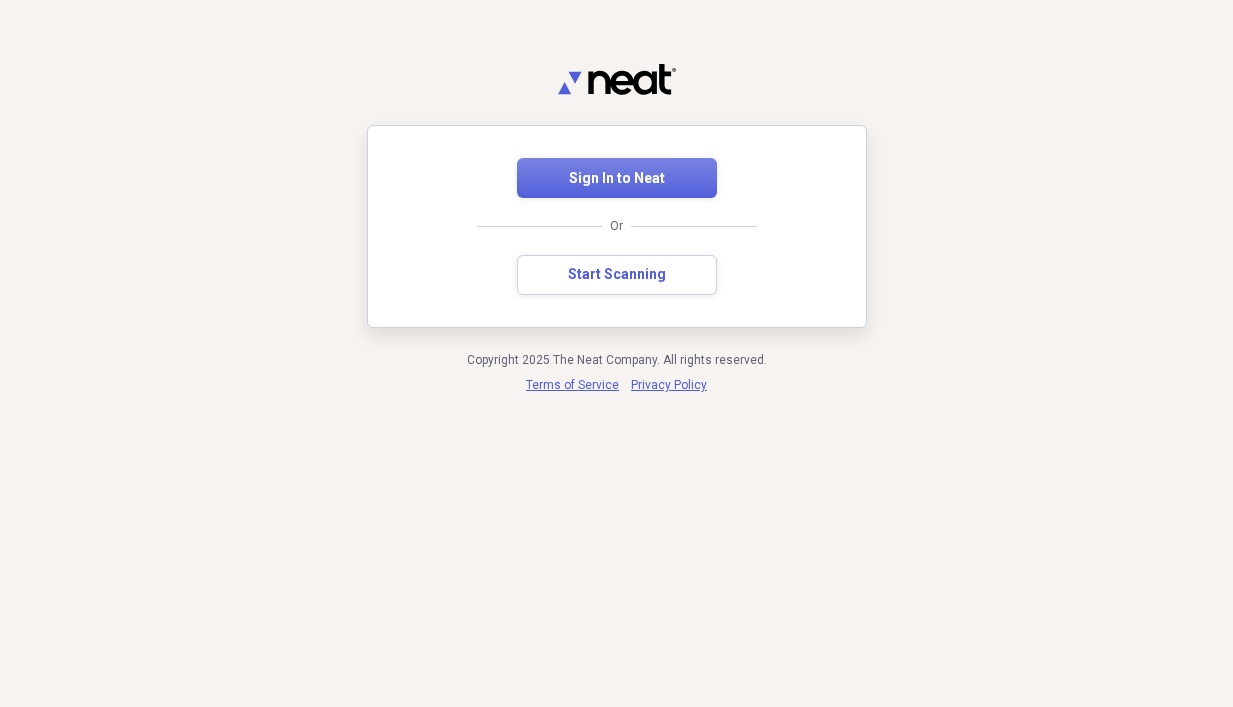 scroll, scrollTop: 0, scrollLeft: 0, axis: both 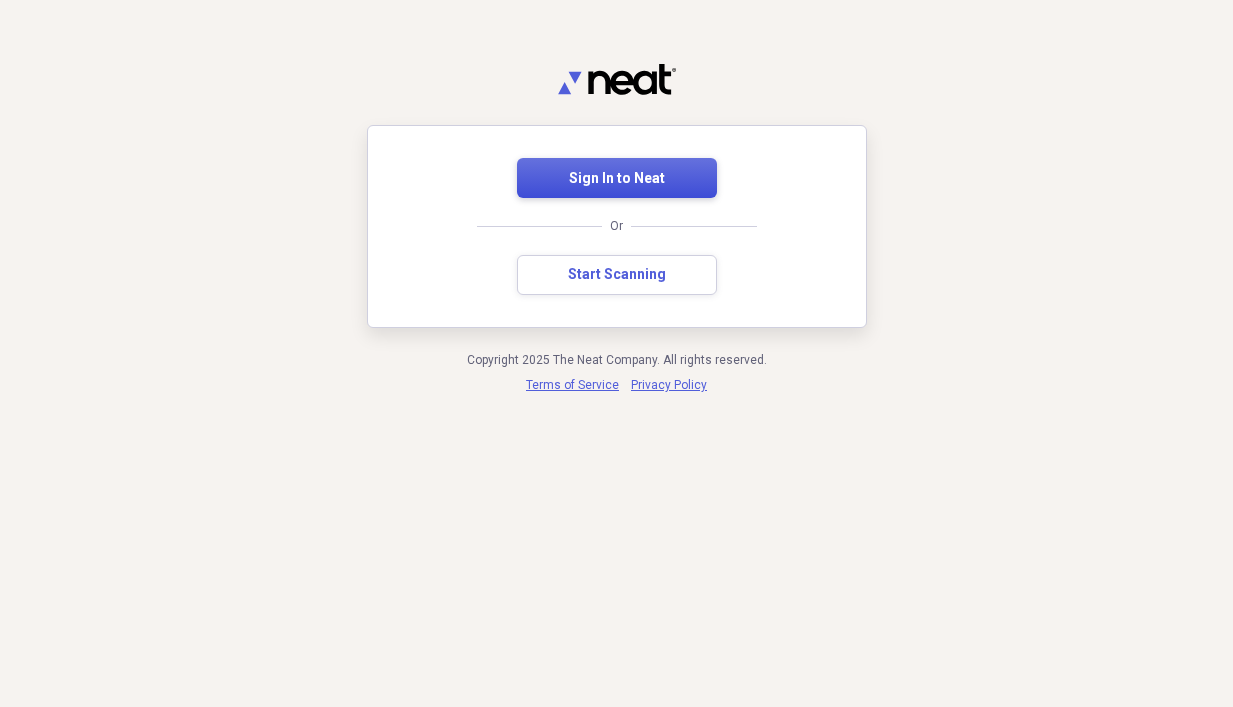 click on "Sign In to Neat" at bounding box center [617, 178] 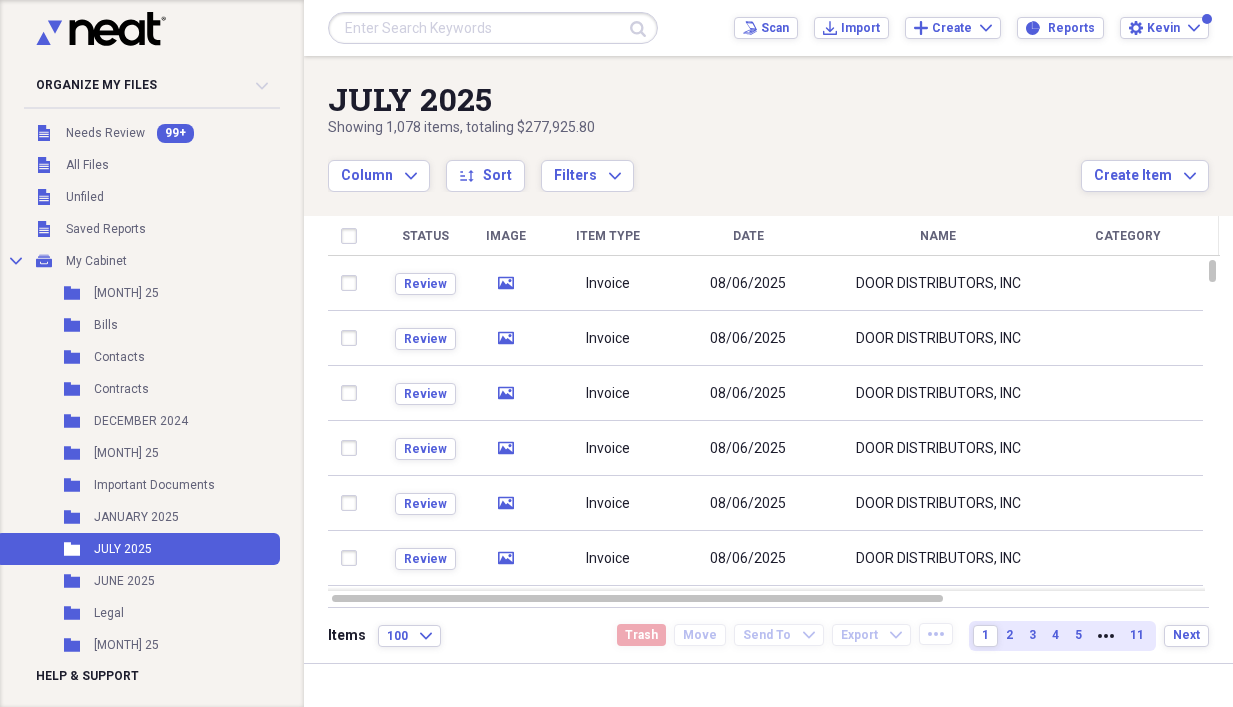 click at bounding box center [493, 28] 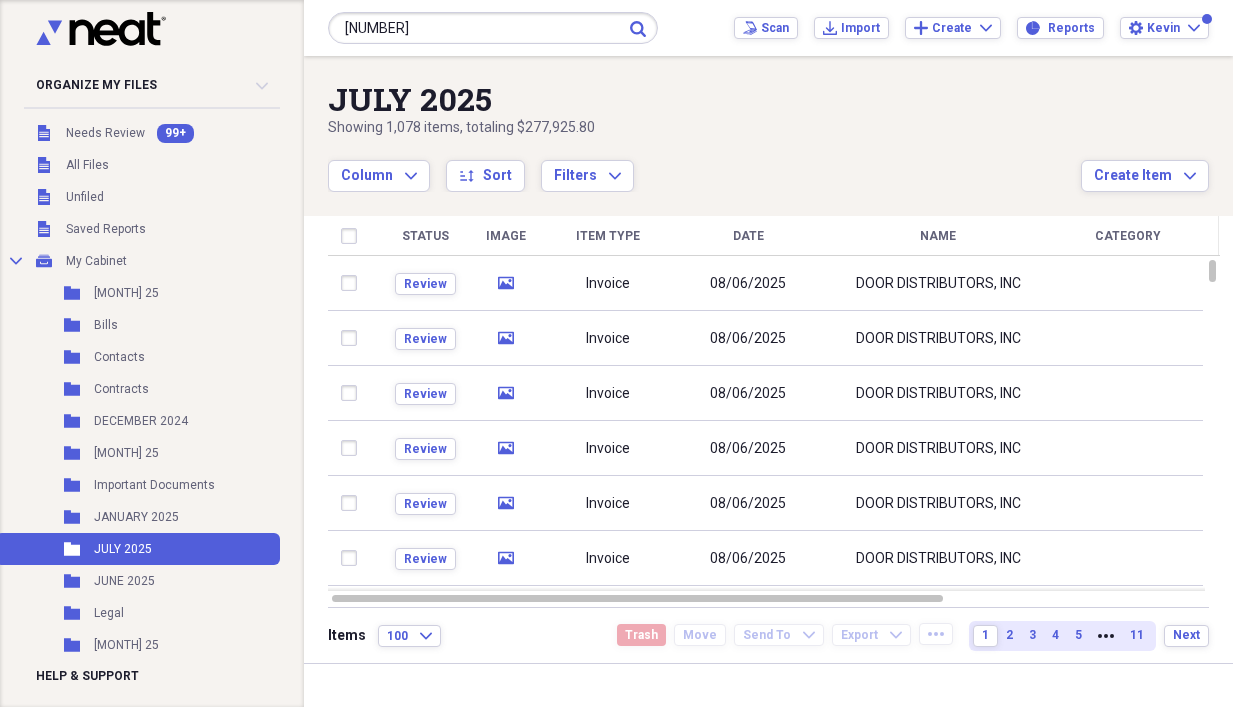 type on "316459" 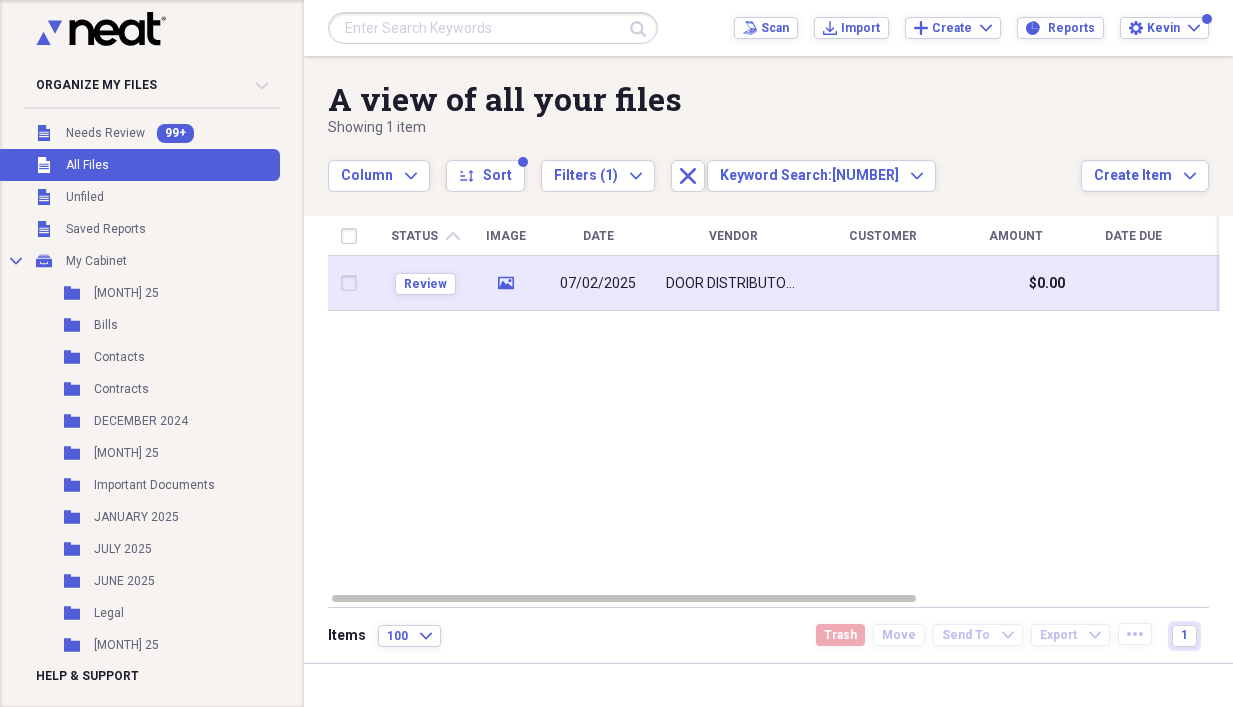 click on "07/02/2025" at bounding box center (598, 284) 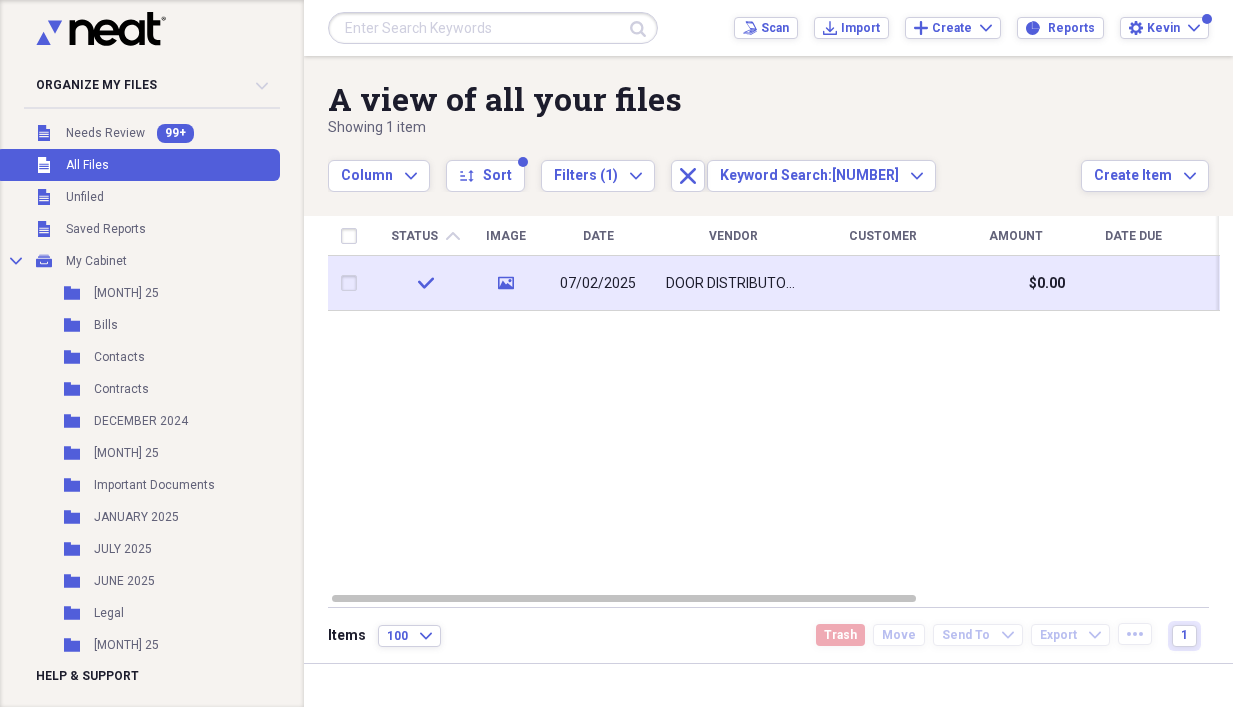 click on "media" at bounding box center (505, 283) 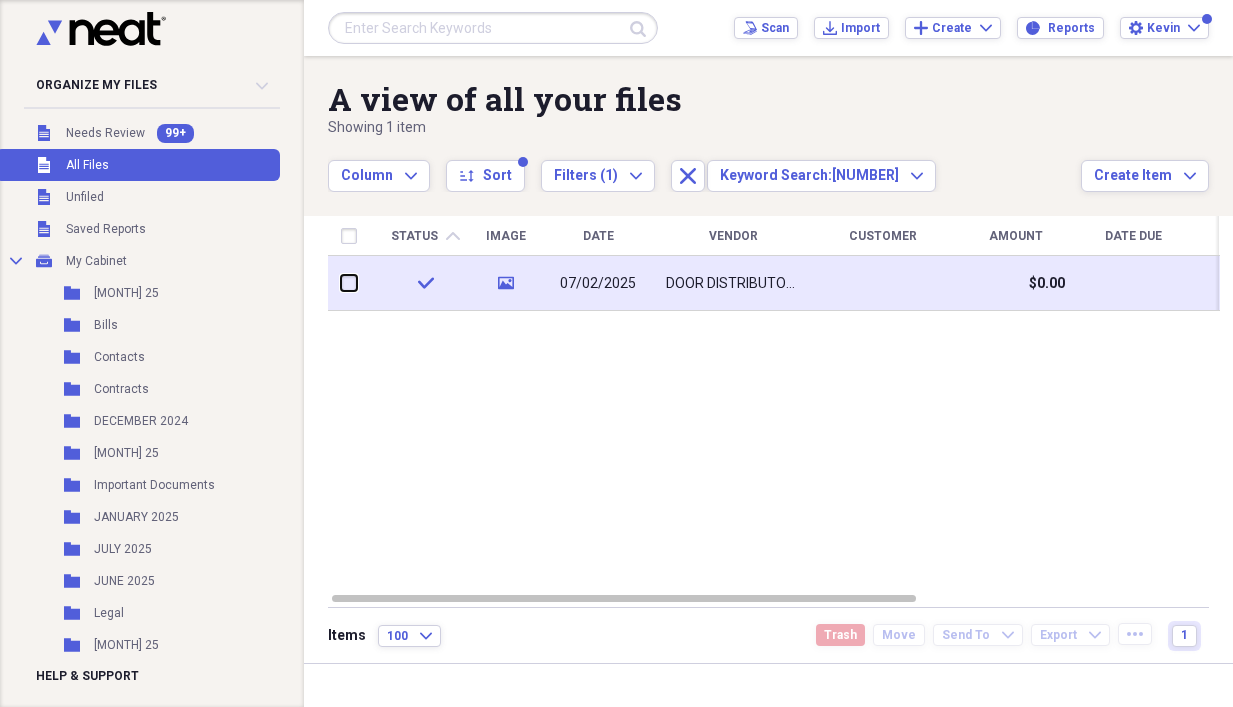 click at bounding box center (341, 283) 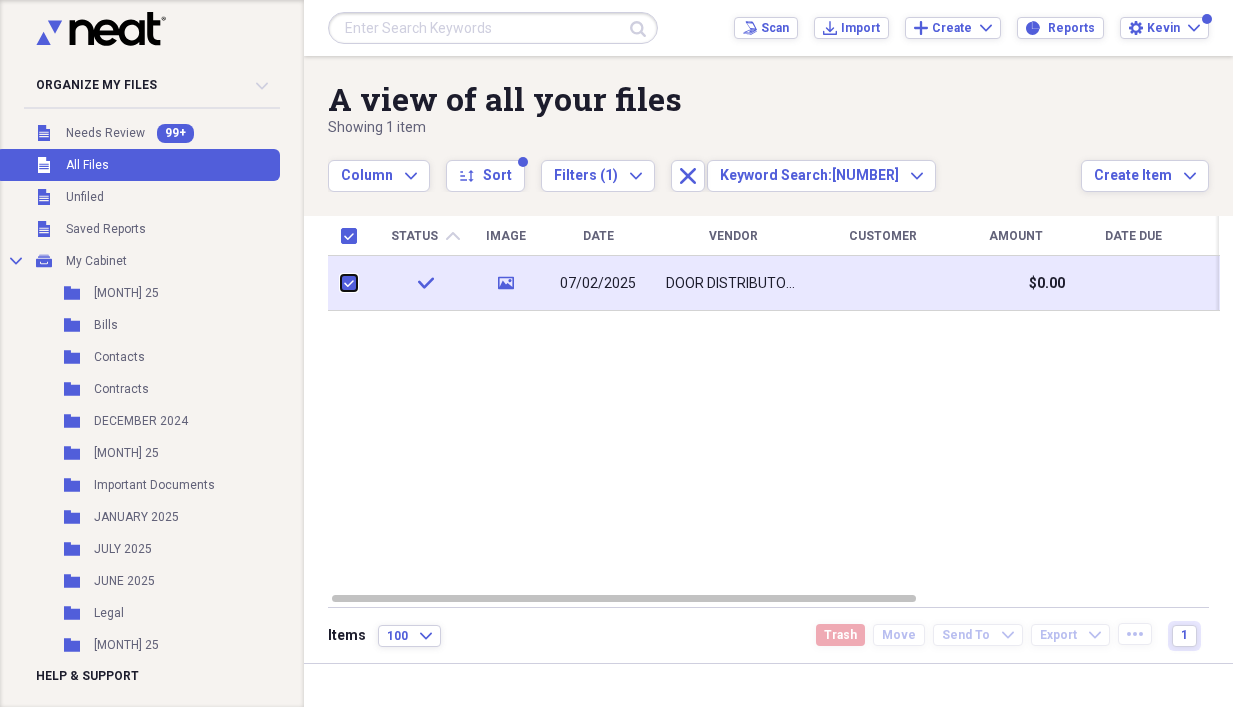 checkbox on "true" 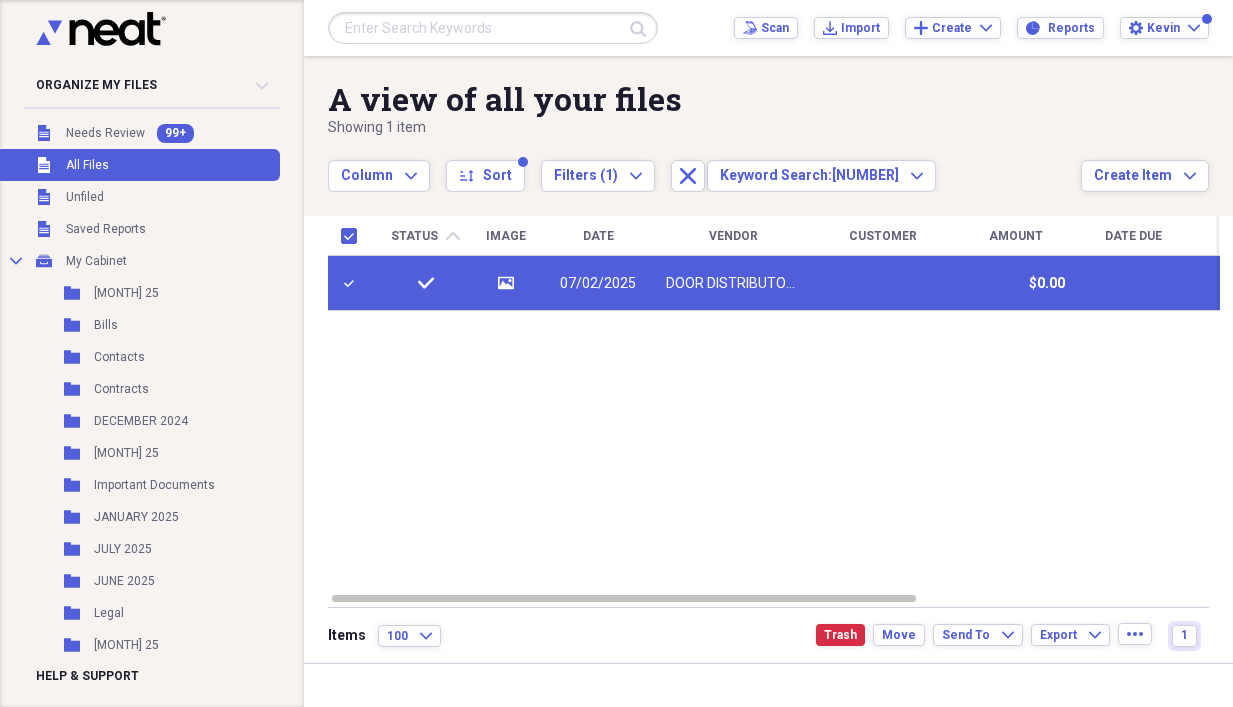 click on "$0.00" at bounding box center [1015, 283] 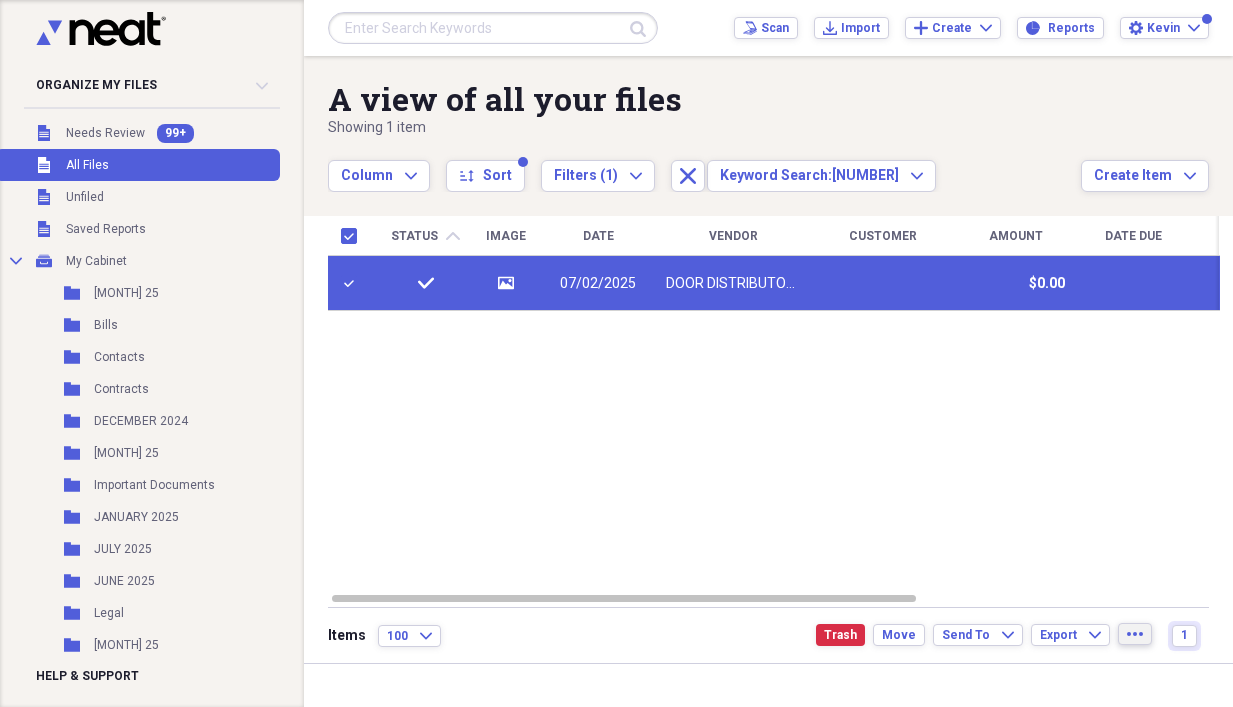 click on "more" at bounding box center (1135, 634) 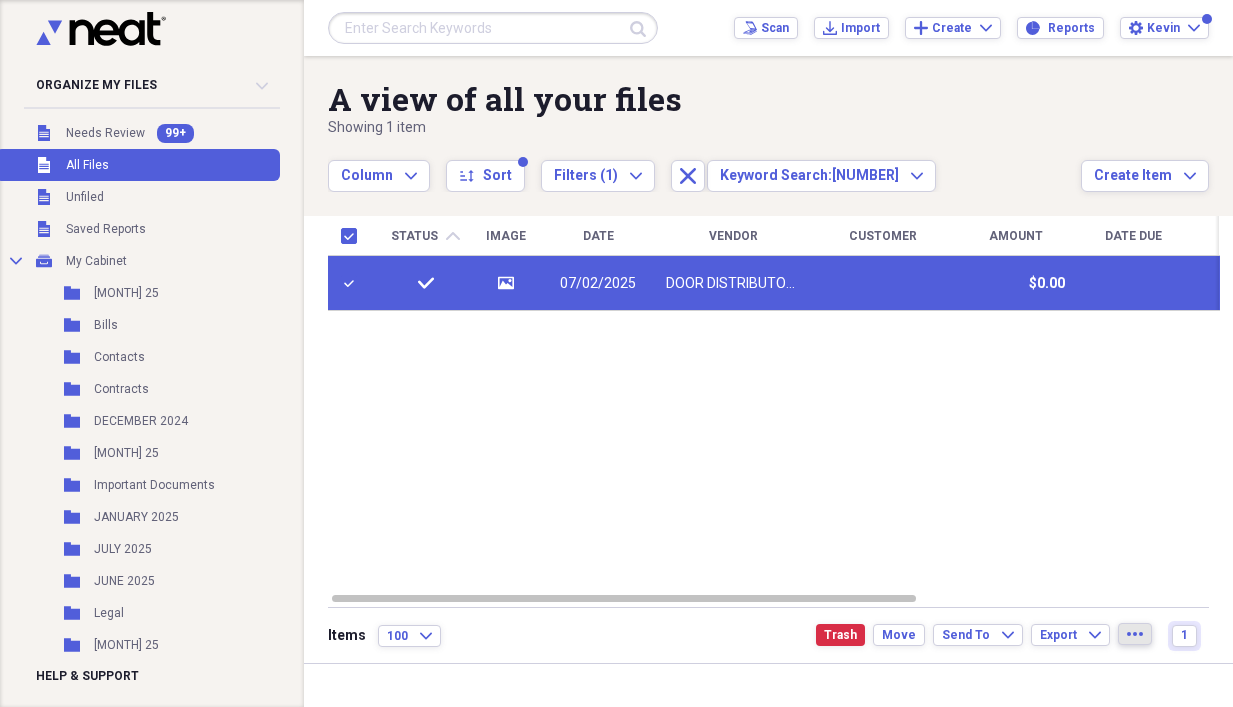 click on "Status chevron-up Image Date Vendor Customer Amount Date Due Product Source Folder check media [DATE] [COMPANY_NAME] $[PRICE] Scan [MONTH] [YEAR]" at bounding box center (774, 403) 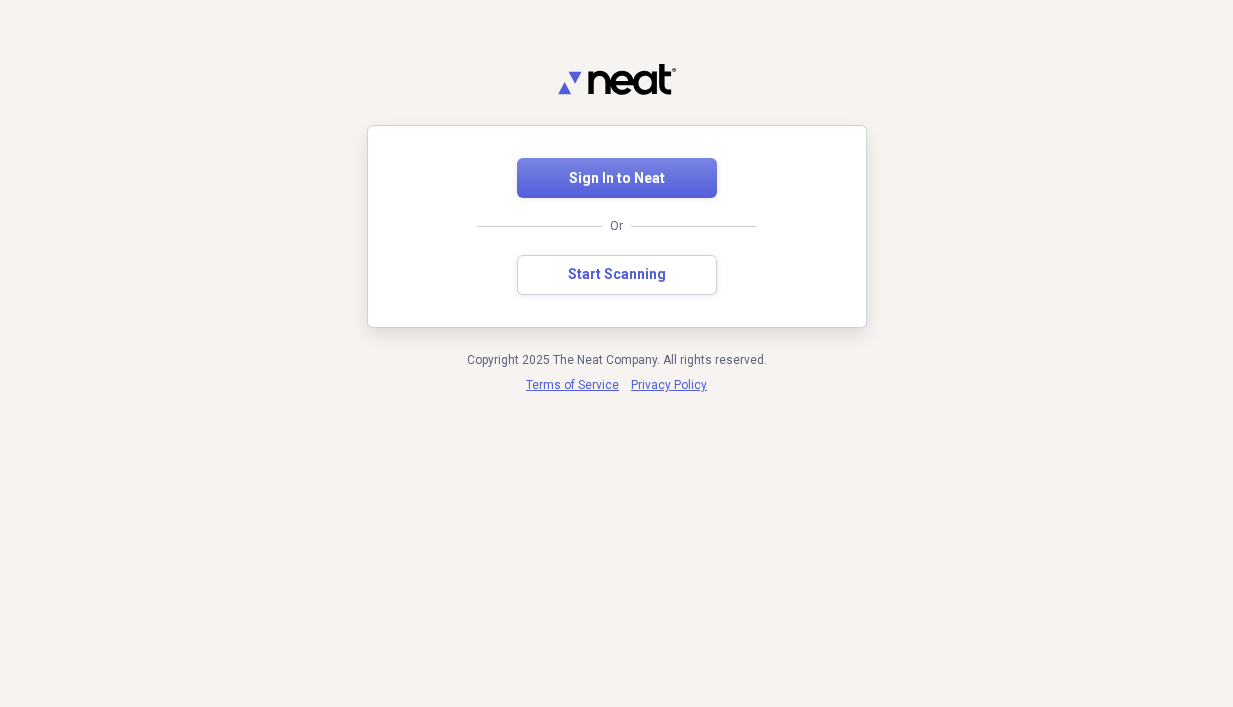 scroll, scrollTop: 0, scrollLeft: 0, axis: both 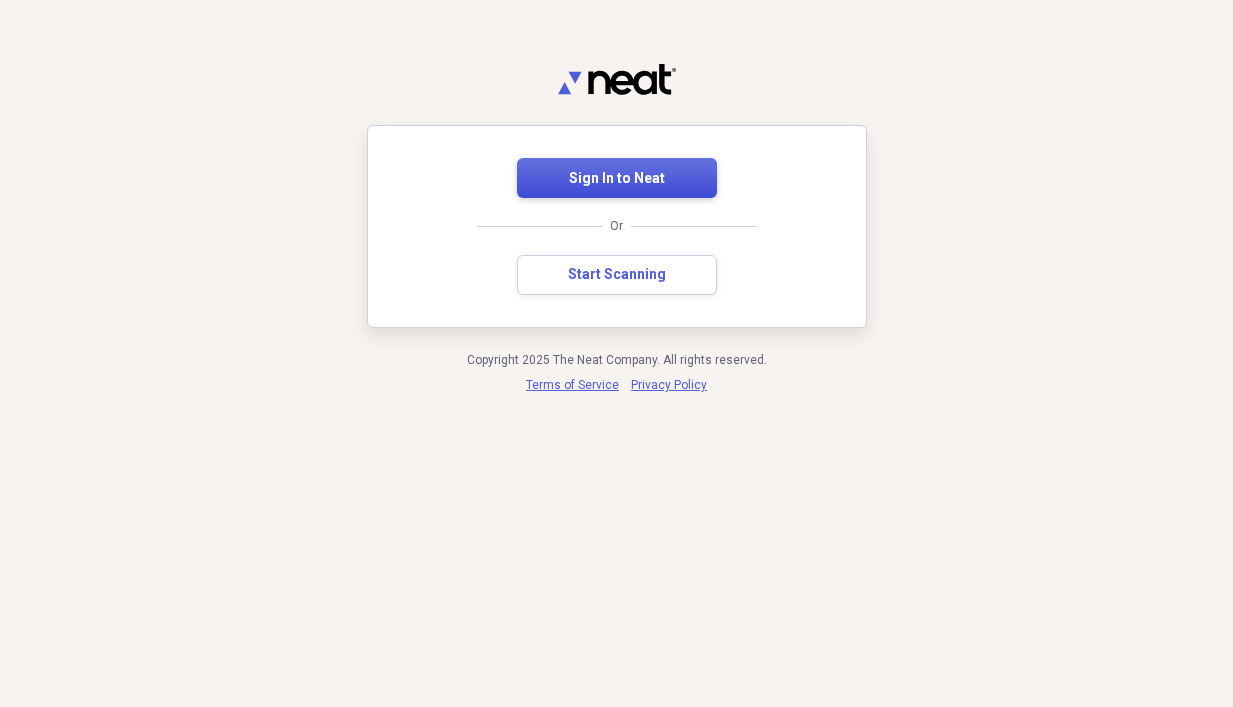 click on "Sign In to Neat" at bounding box center (617, 179) 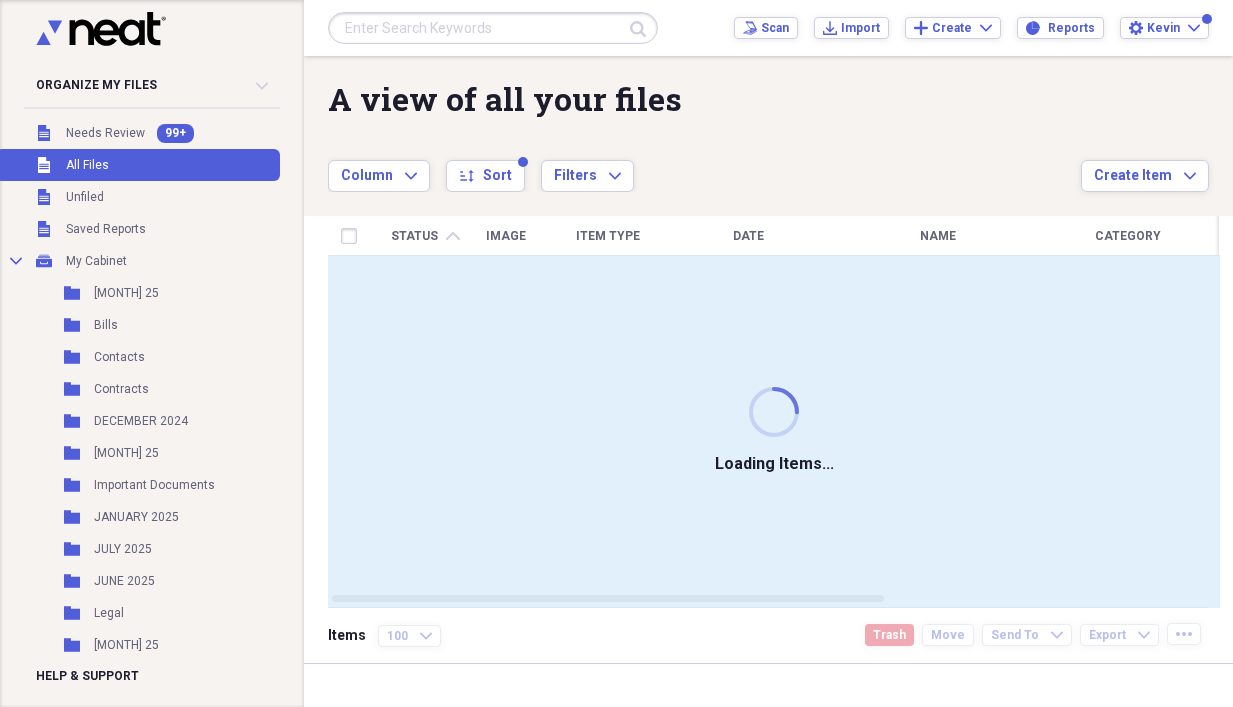 drag, startPoint x: 553, startPoint y: 29, endPoint x: 543, endPoint y: 20, distance: 13.453624 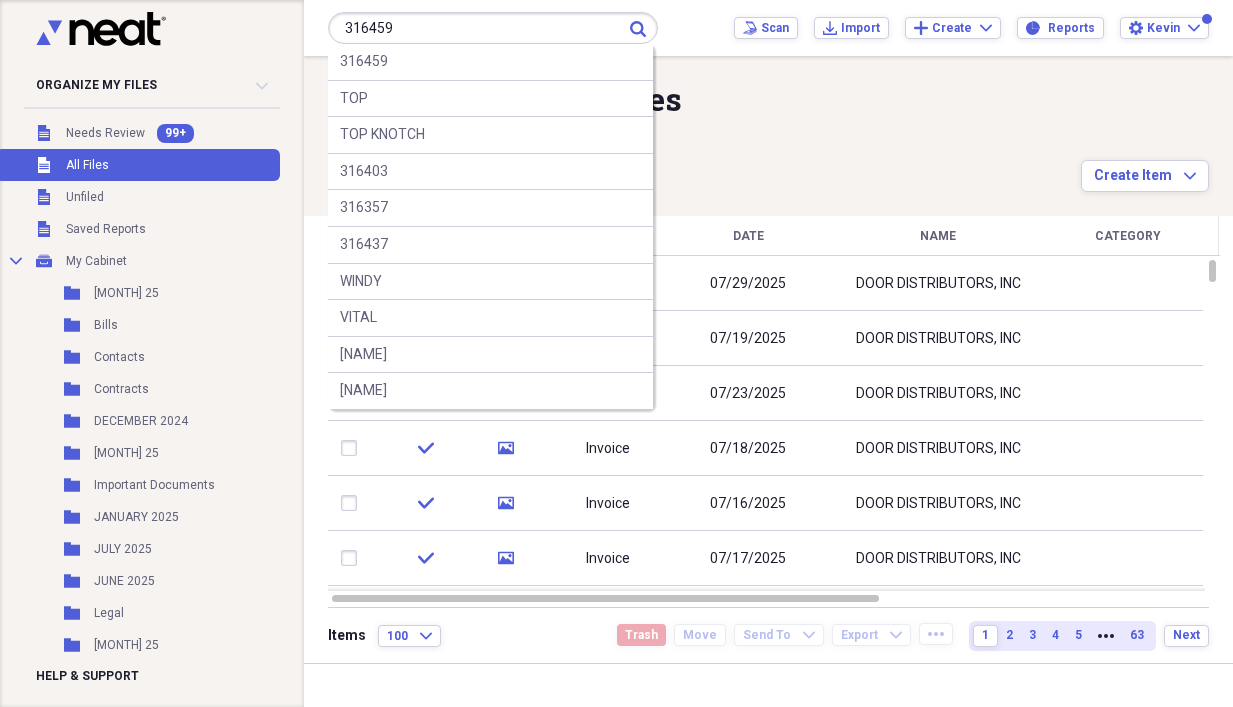 type on "316459" 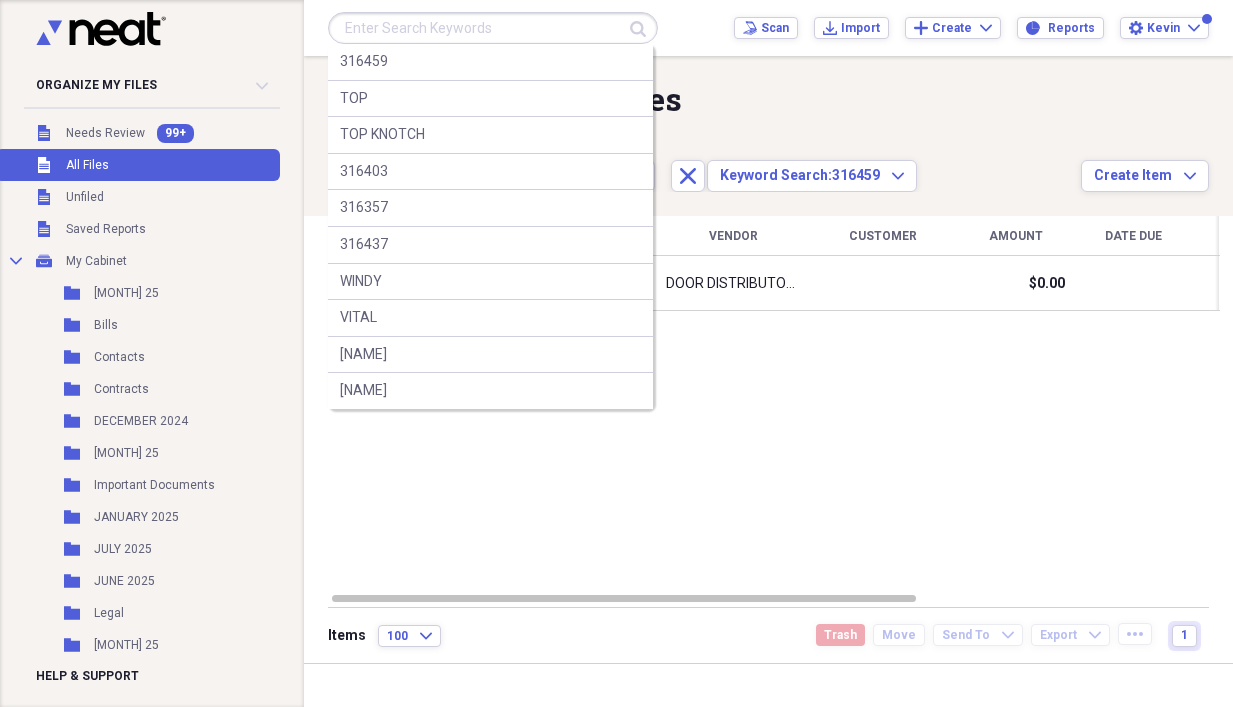 click at bounding box center (493, 28) 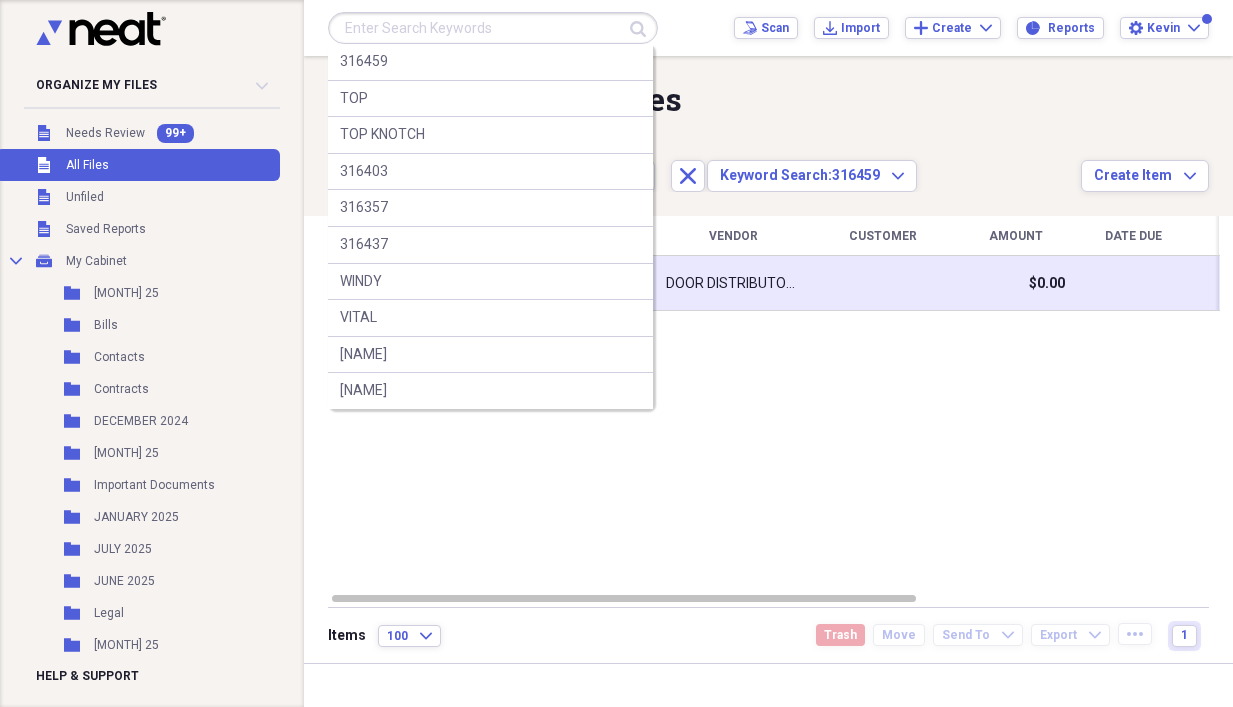click on "DOOR DISTRIBUTORS, INC" at bounding box center [733, 283] 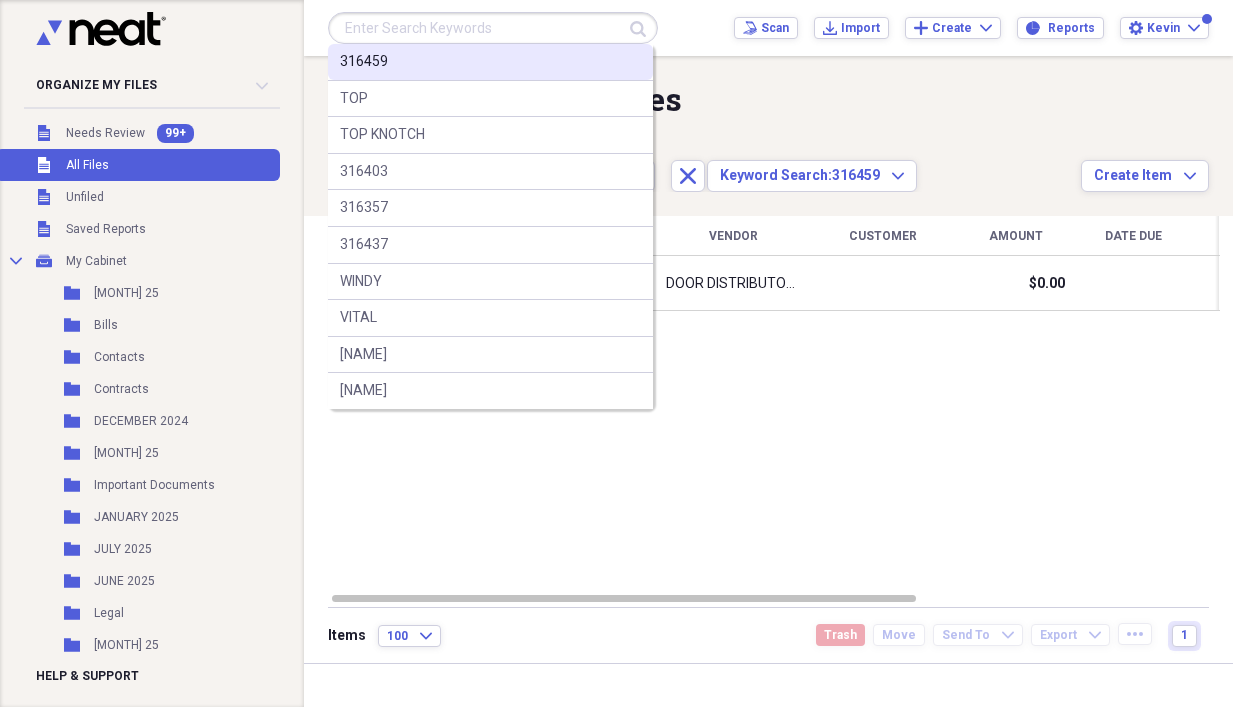 click on "[NUMBER]" at bounding box center (490, 62) 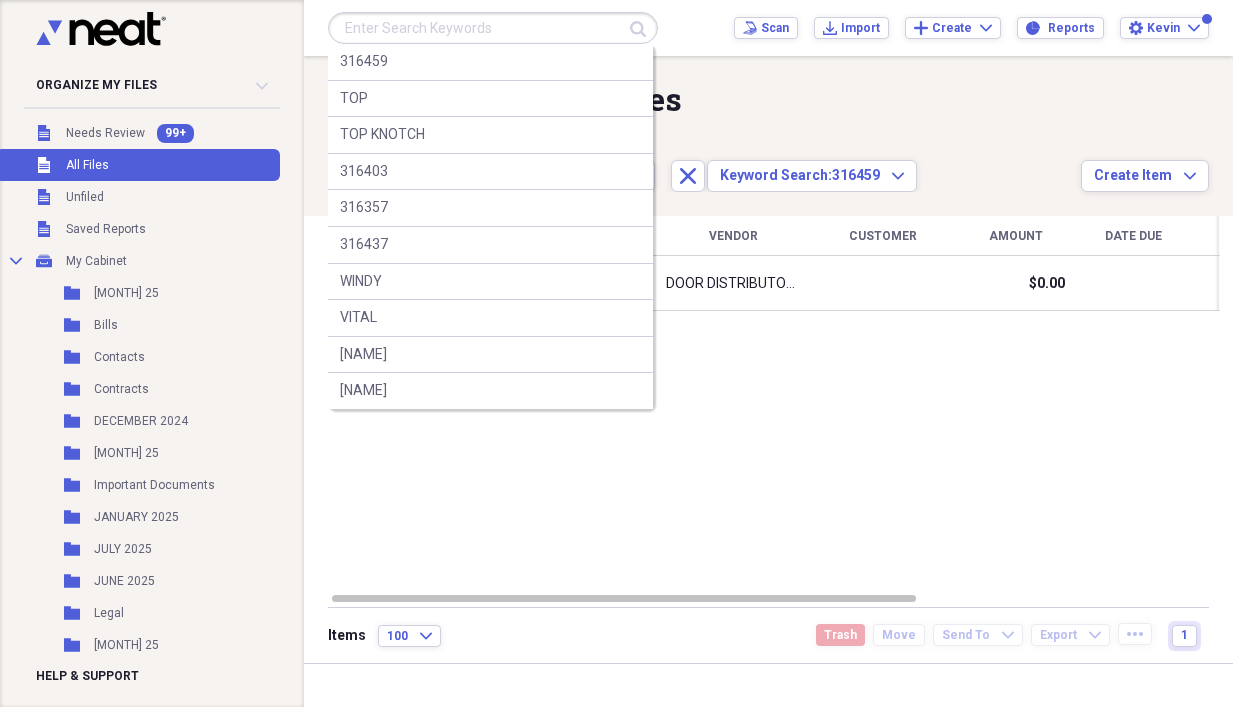 click on "Status chevron-up Image Date Vendor Customer Amount Date Due Product Source Folder check media [DATE] [COMPANY_NAME] $[PRICE] Scan [MONTH] [YEAR]" at bounding box center [774, 403] 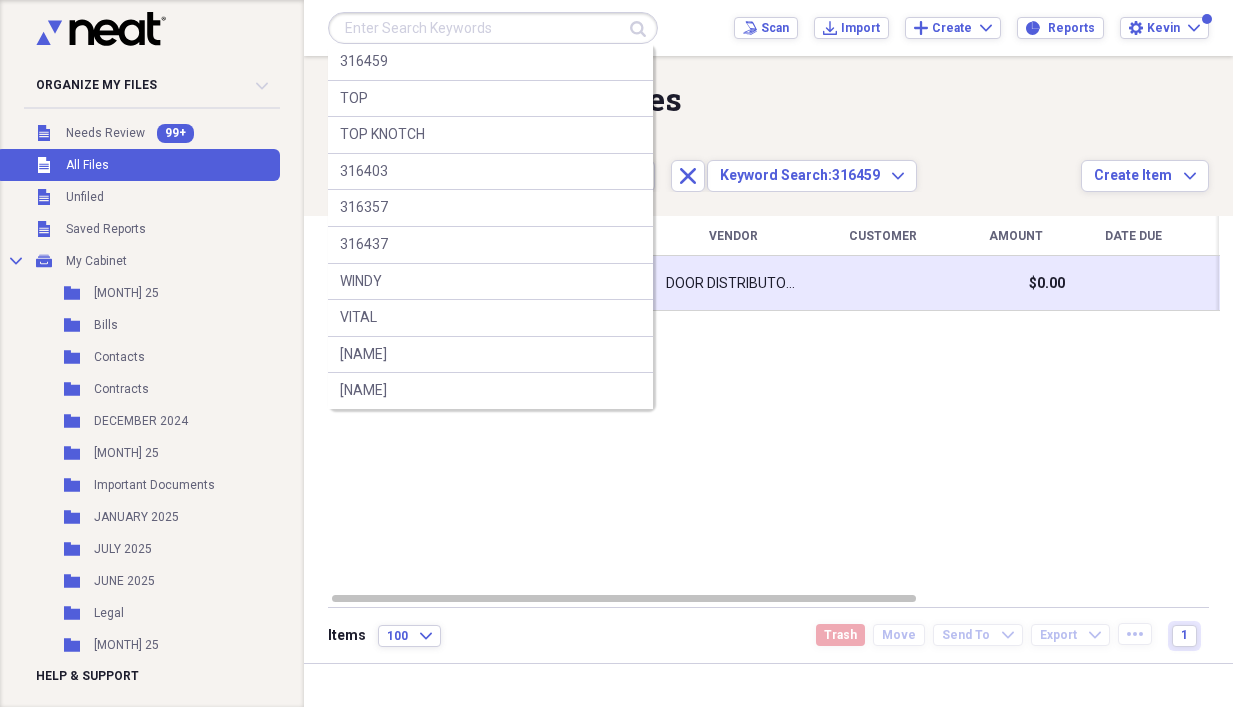click on "DOOR DISTRIBUTORS, INC" at bounding box center [733, 284] 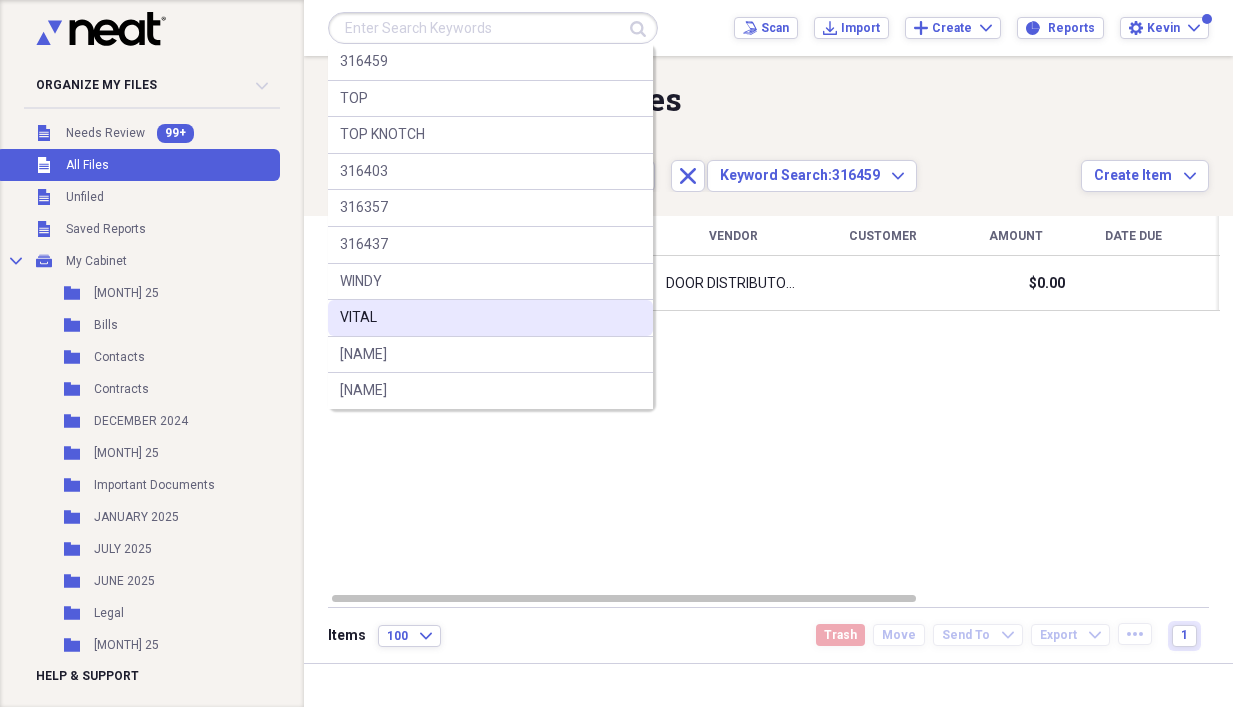 drag, startPoint x: 800, startPoint y: 283, endPoint x: 621, endPoint y: 307, distance: 180.60178 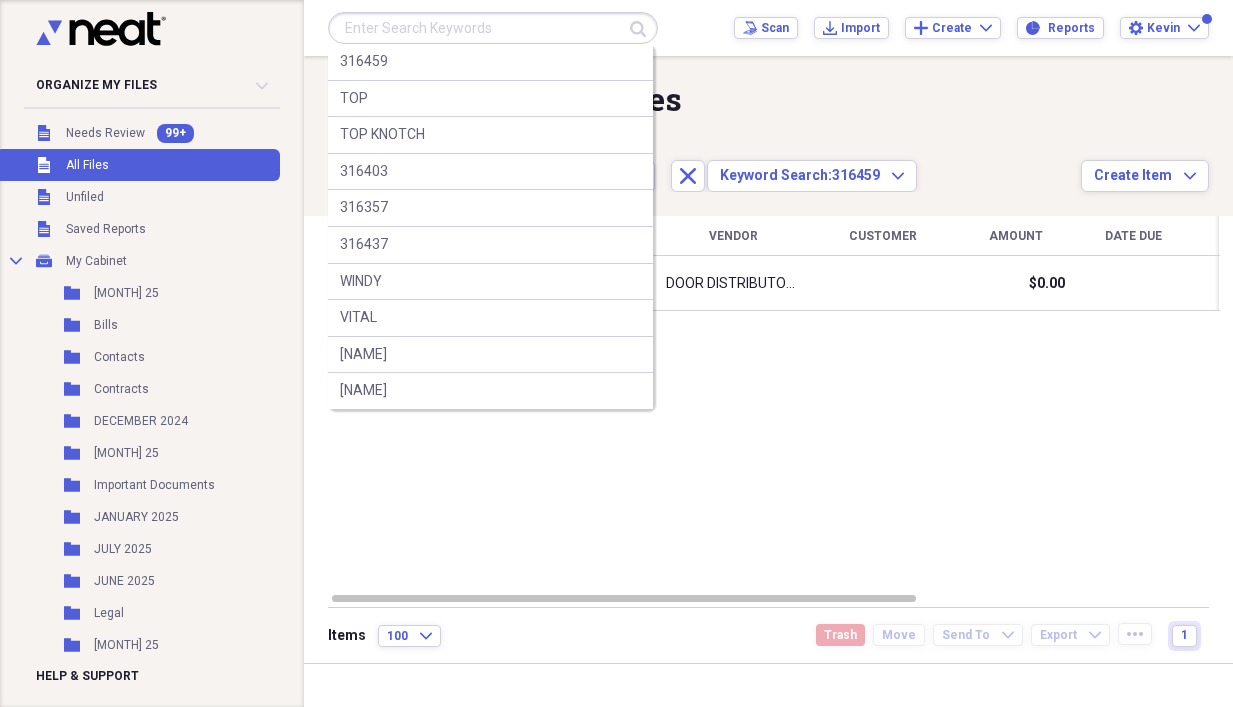 click on "Status chevron-up Image Date Vendor Customer Amount Date Due Product Source Folder check media [DATE] [COMPANY_NAME] $[PRICE] Scan [MONTH] [YEAR]" at bounding box center [774, 403] 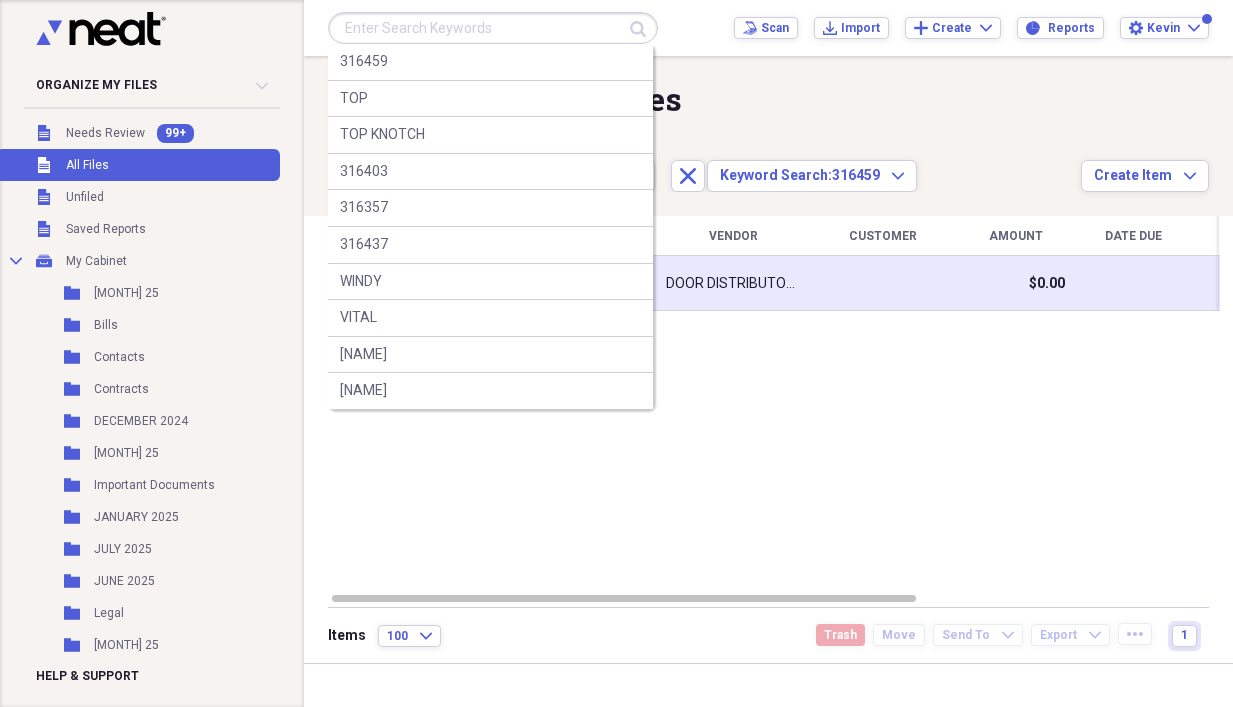 click on "$0.00" at bounding box center [1015, 283] 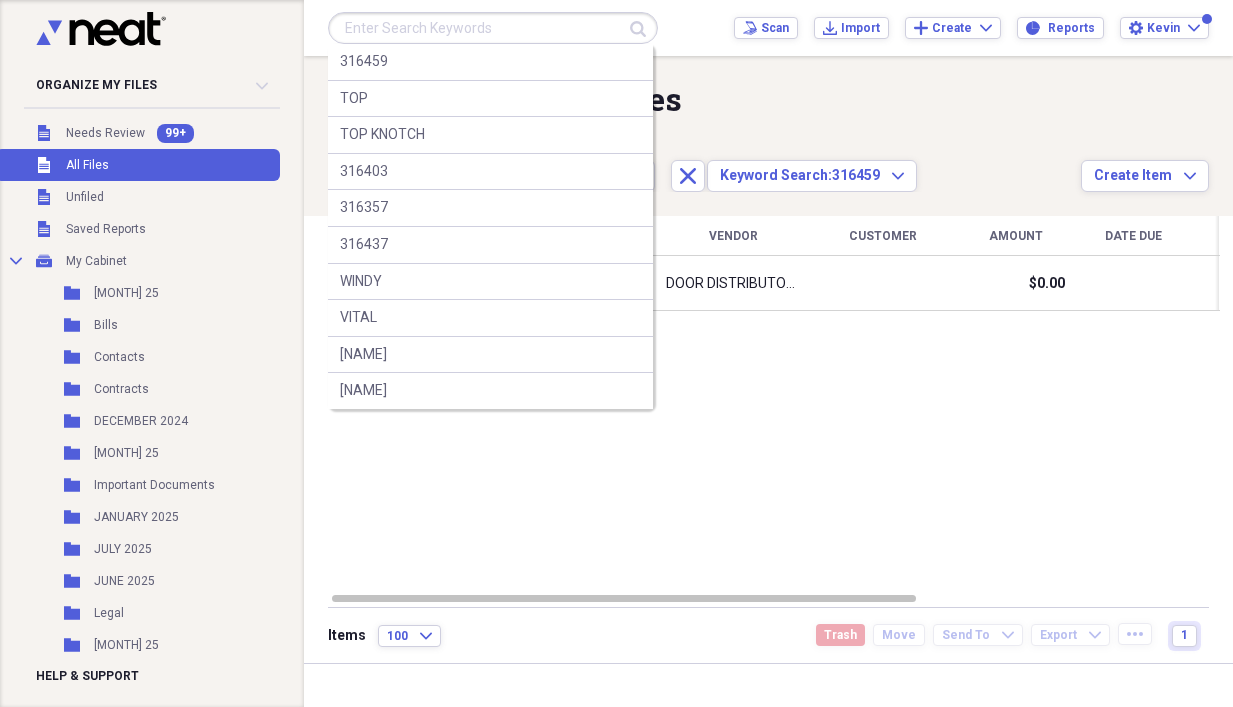 drag, startPoint x: 1015, startPoint y: 274, endPoint x: 677, endPoint y: 225, distance: 341.5333 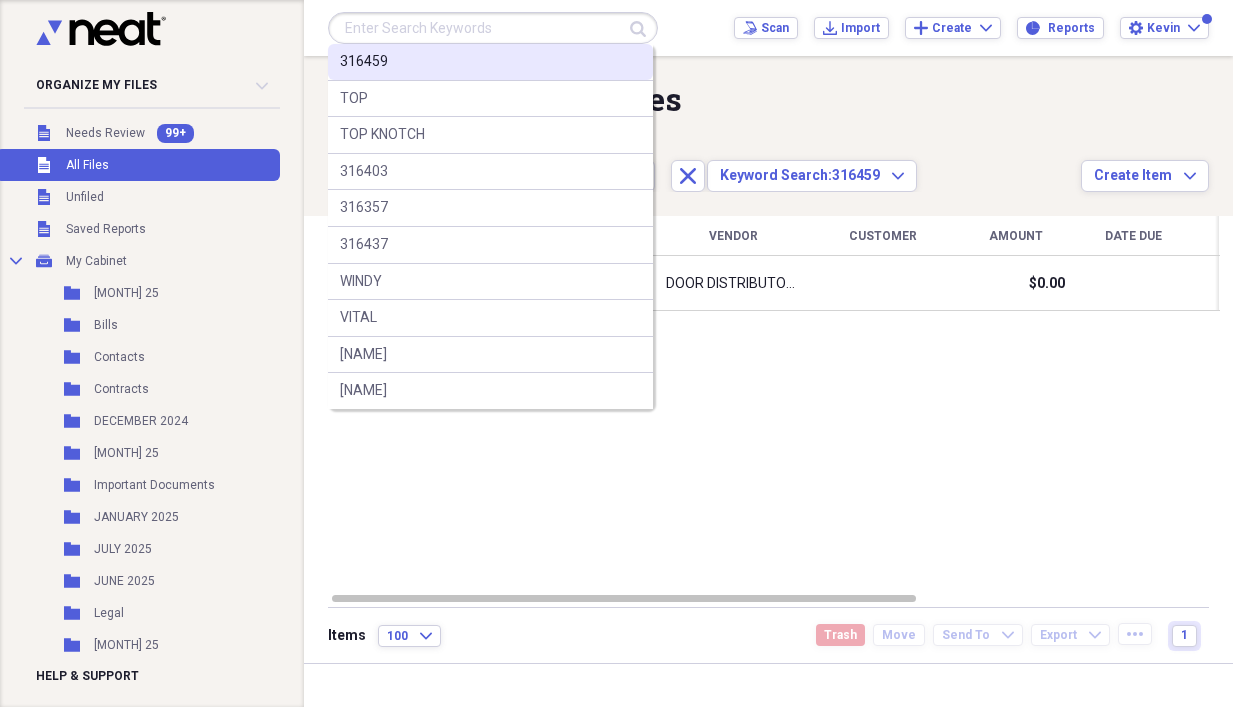 click on "[NUMBER]" at bounding box center [490, 62] 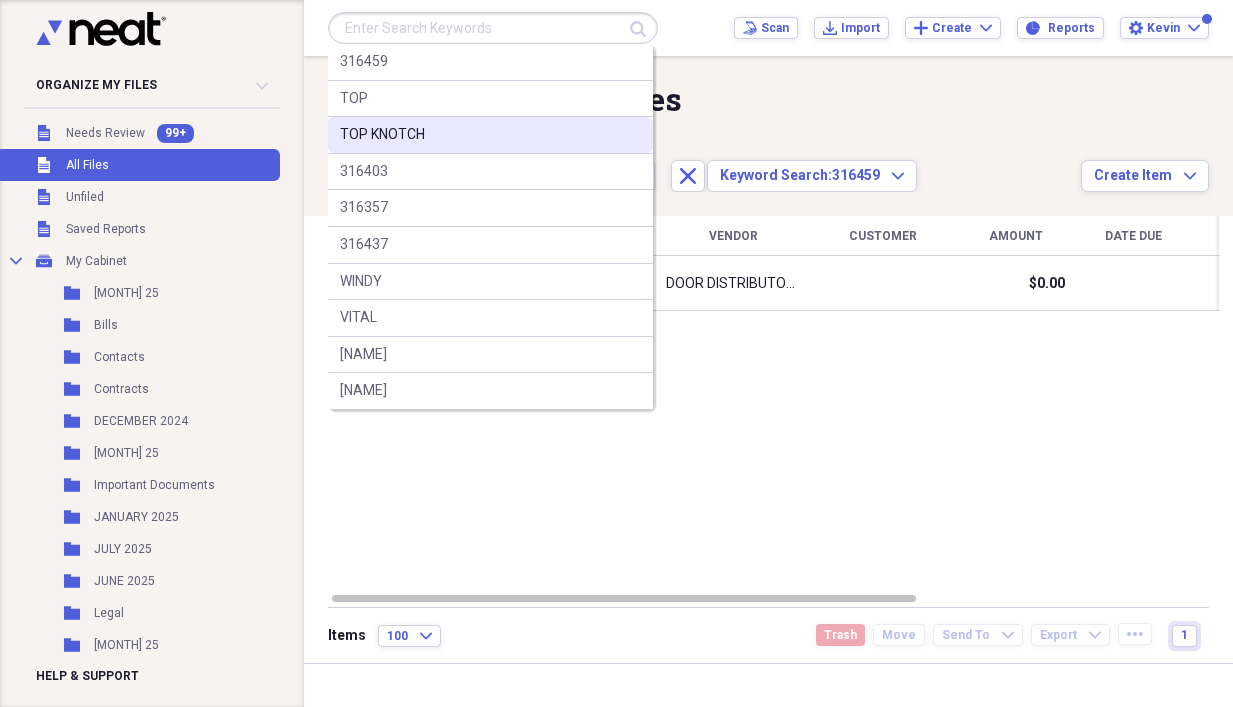 click on "TOP KNOTCH" at bounding box center [490, 135] 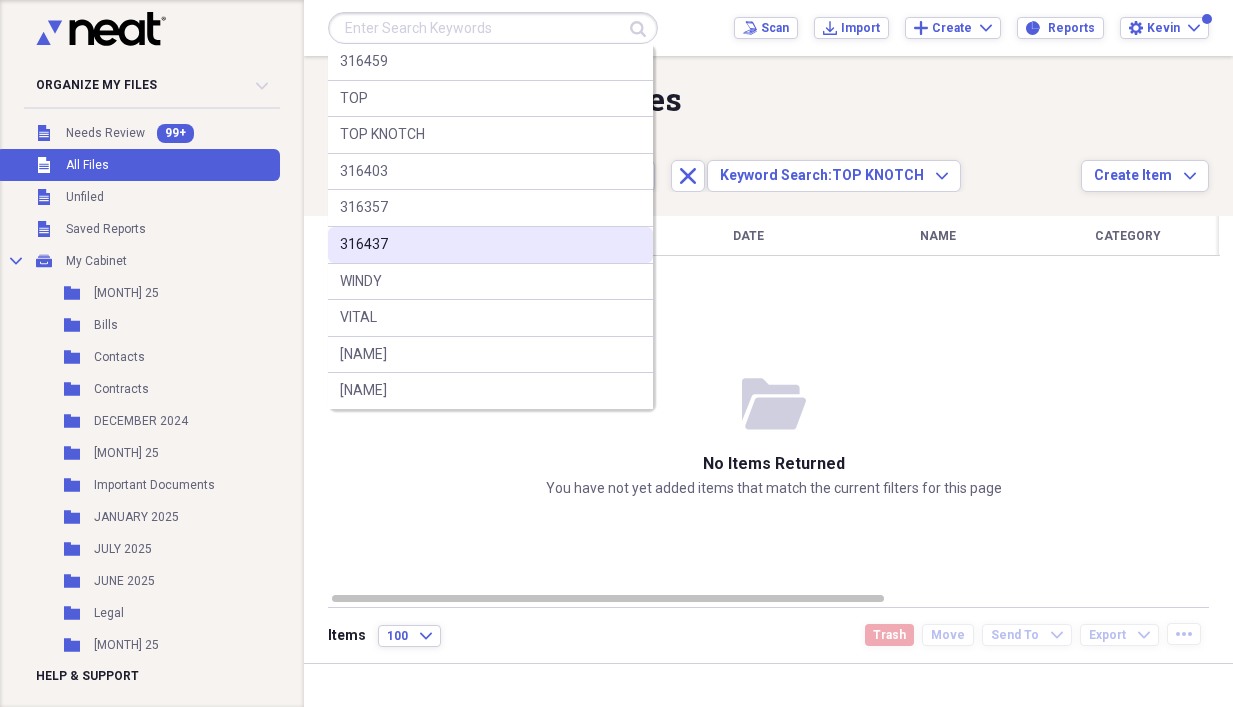 click on "316437" at bounding box center (490, 245) 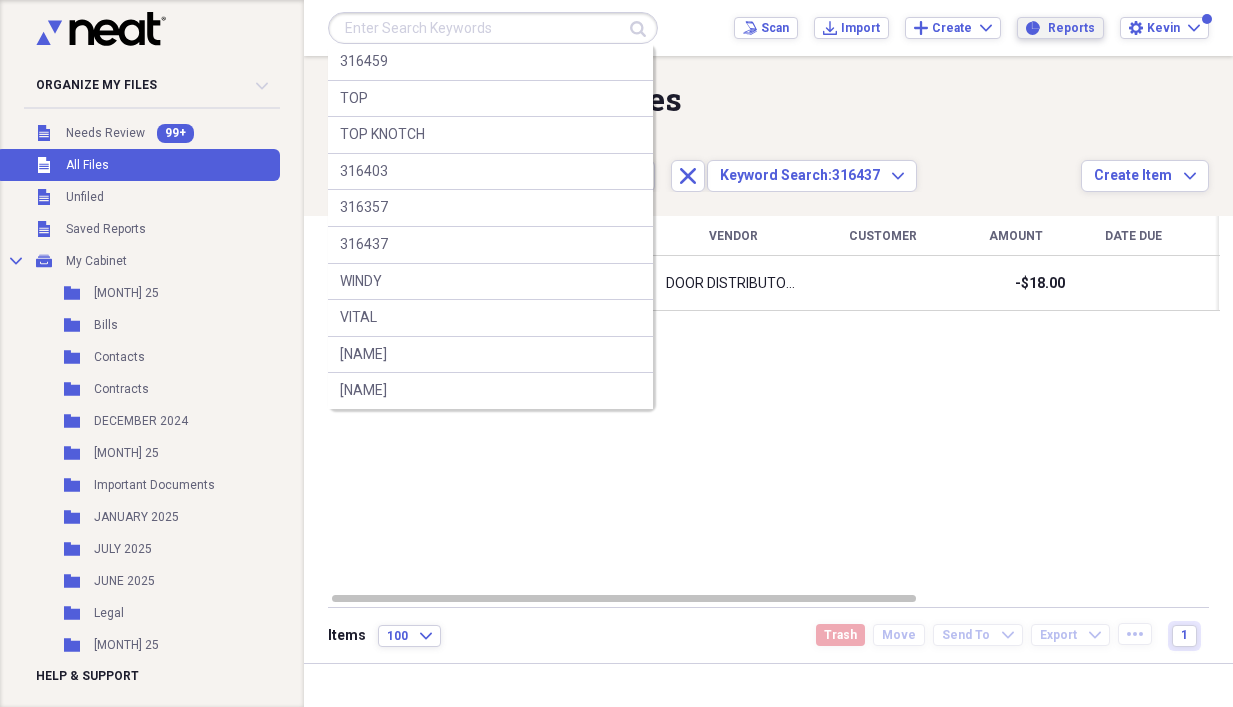 drag, startPoint x: 1230, startPoint y: 316, endPoint x: 1093, endPoint y: 36, distance: 311.71942 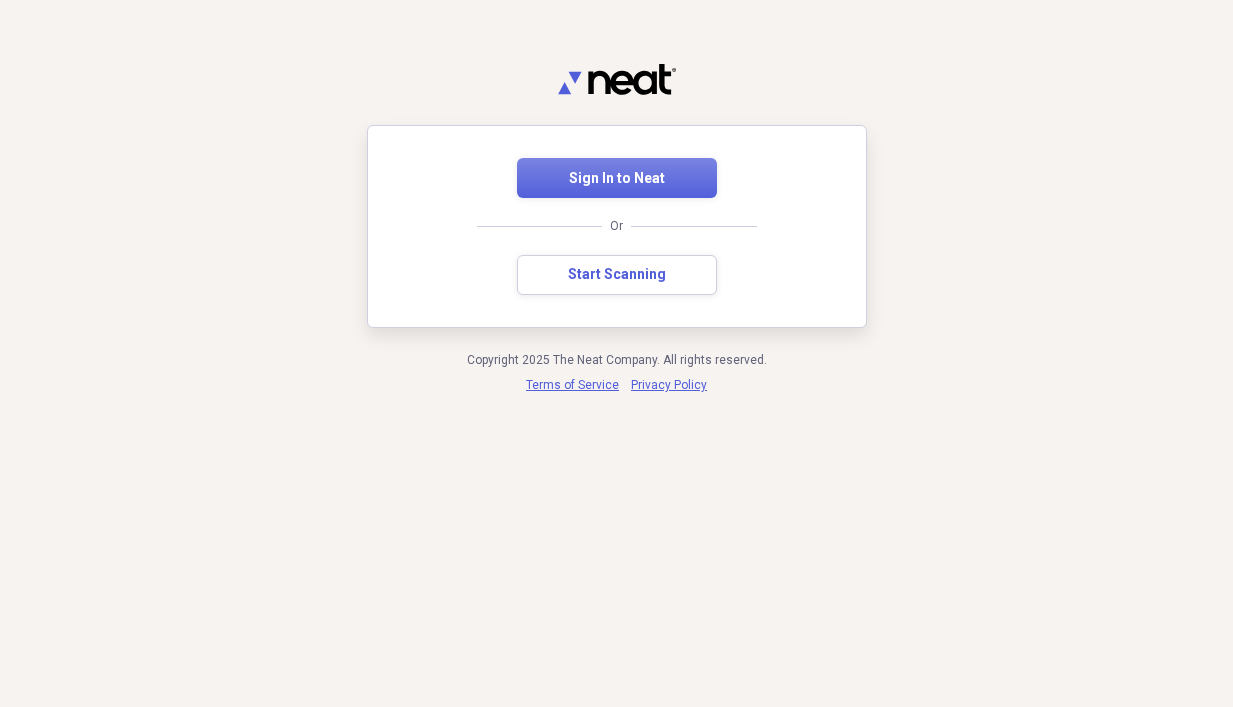 scroll, scrollTop: 0, scrollLeft: 0, axis: both 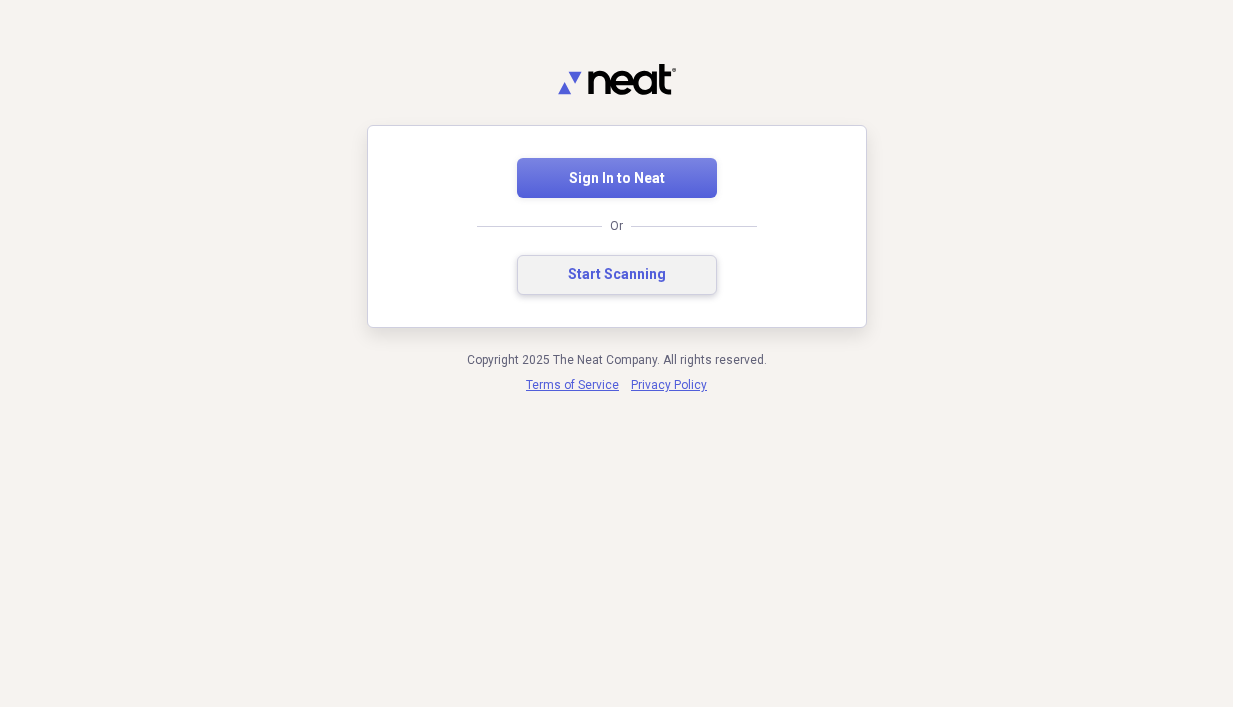 click on "Start Scanning" at bounding box center (617, 275) 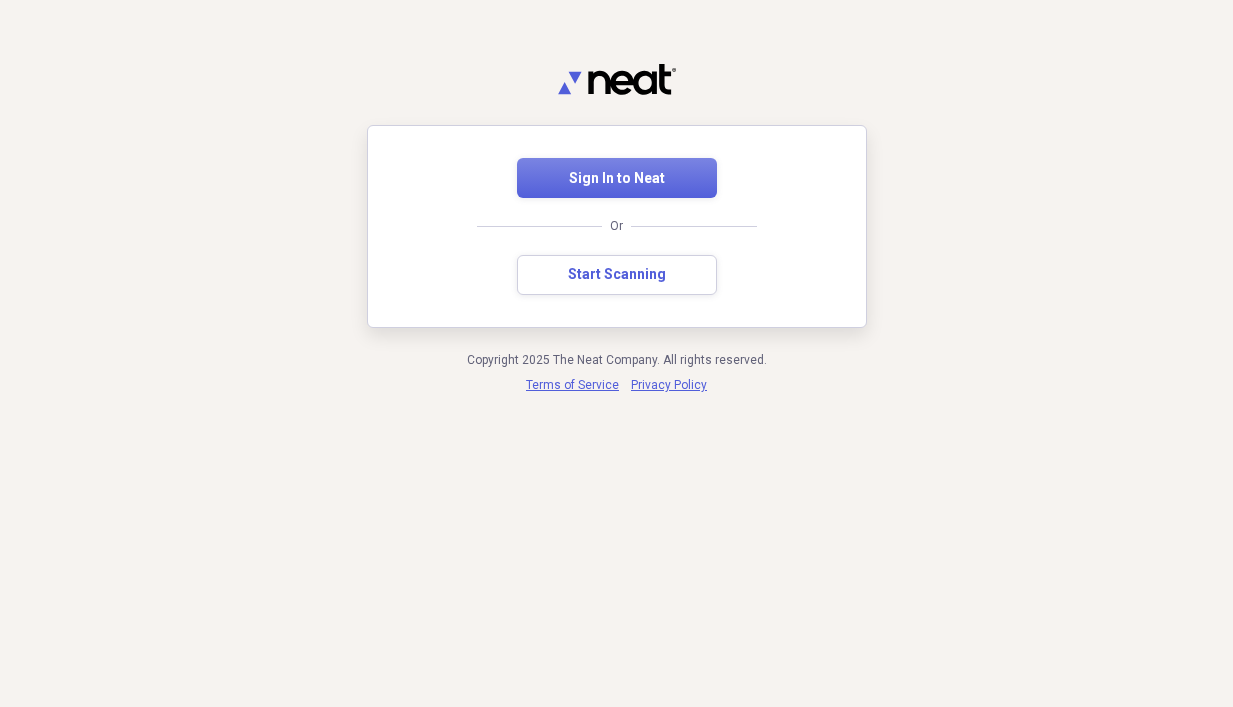 scroll, scrollTop: 0, scrollLeft: 0, axis: both 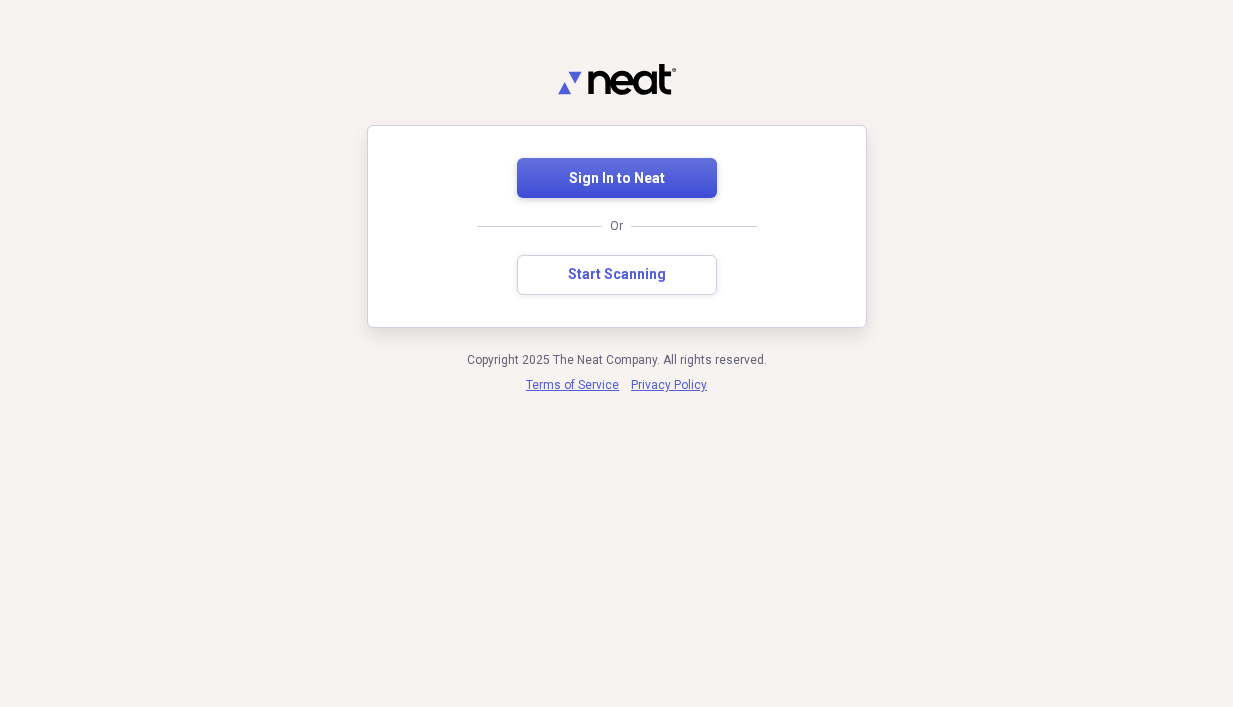 click on "Sign In to Neat" at bounding box center (617, 178) 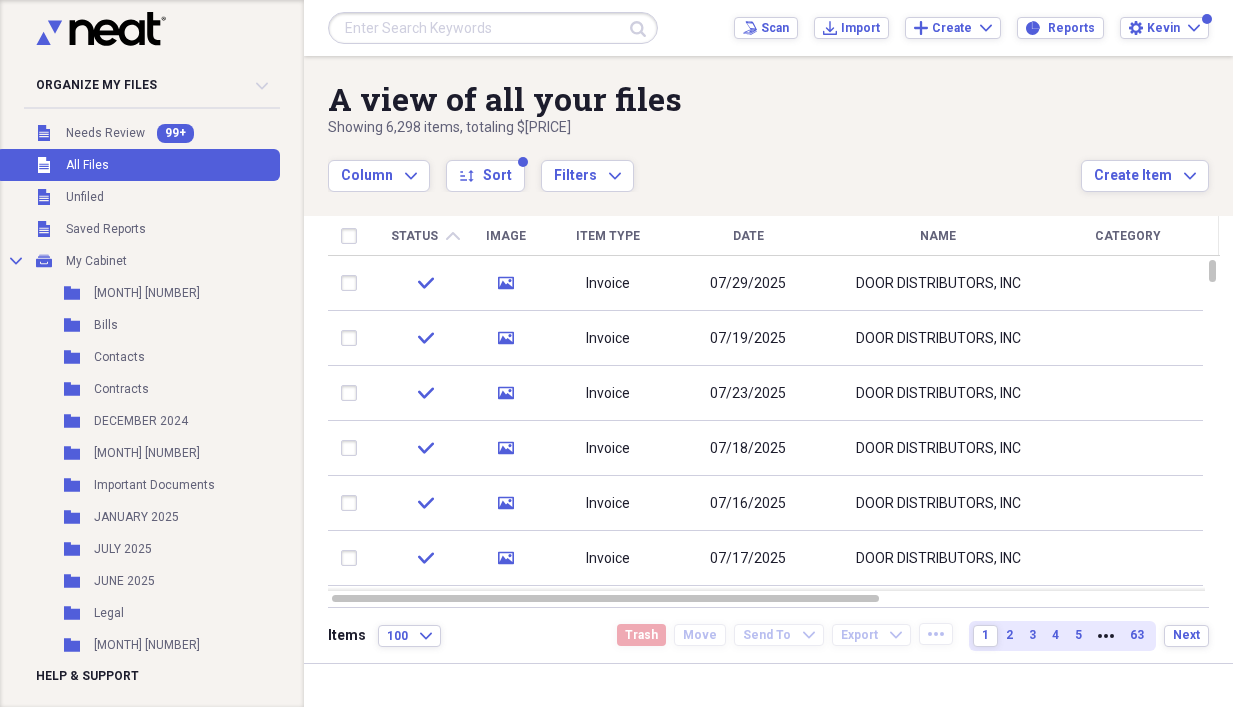 click at bounding box center [493, 28] 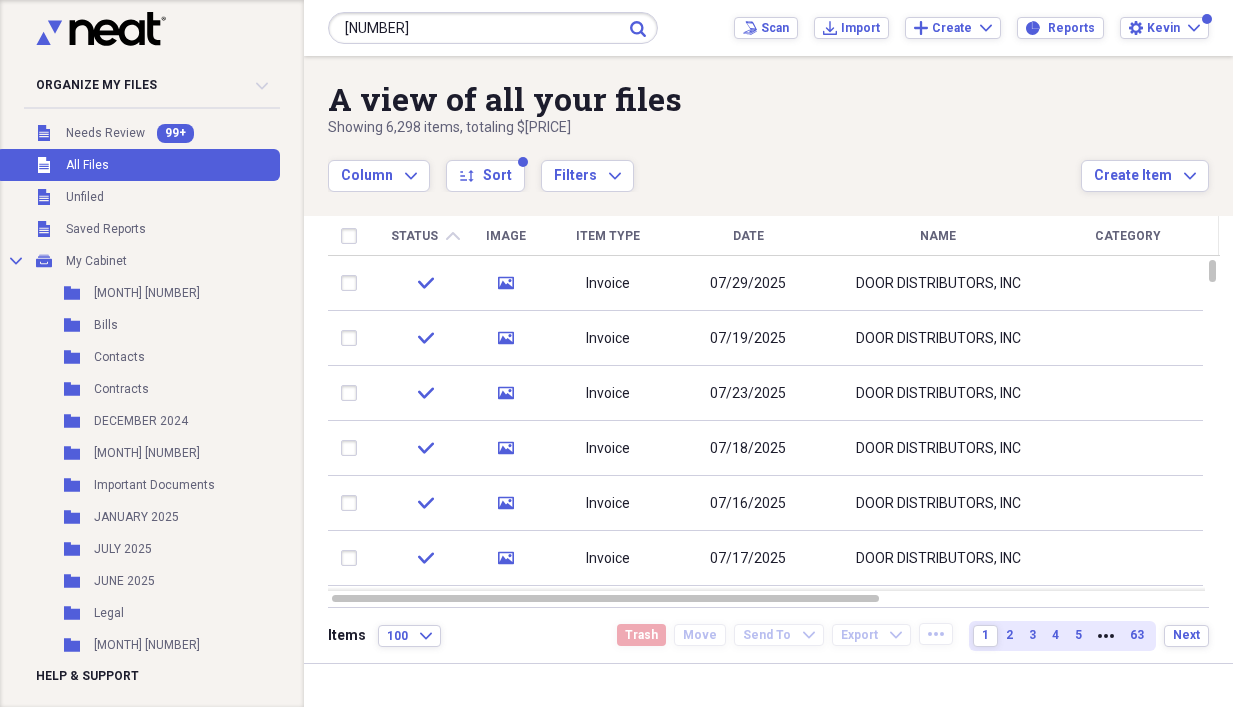 type on "[NUMBER]" 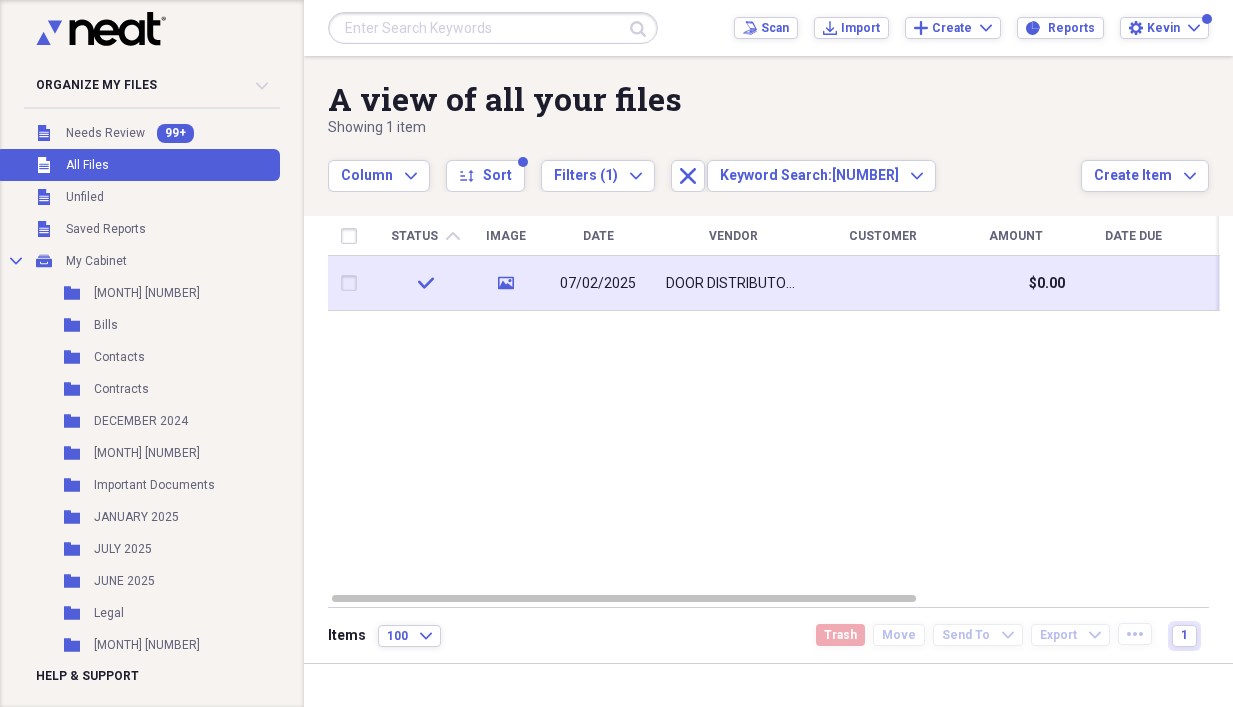 click at bounding box center [883, 283] 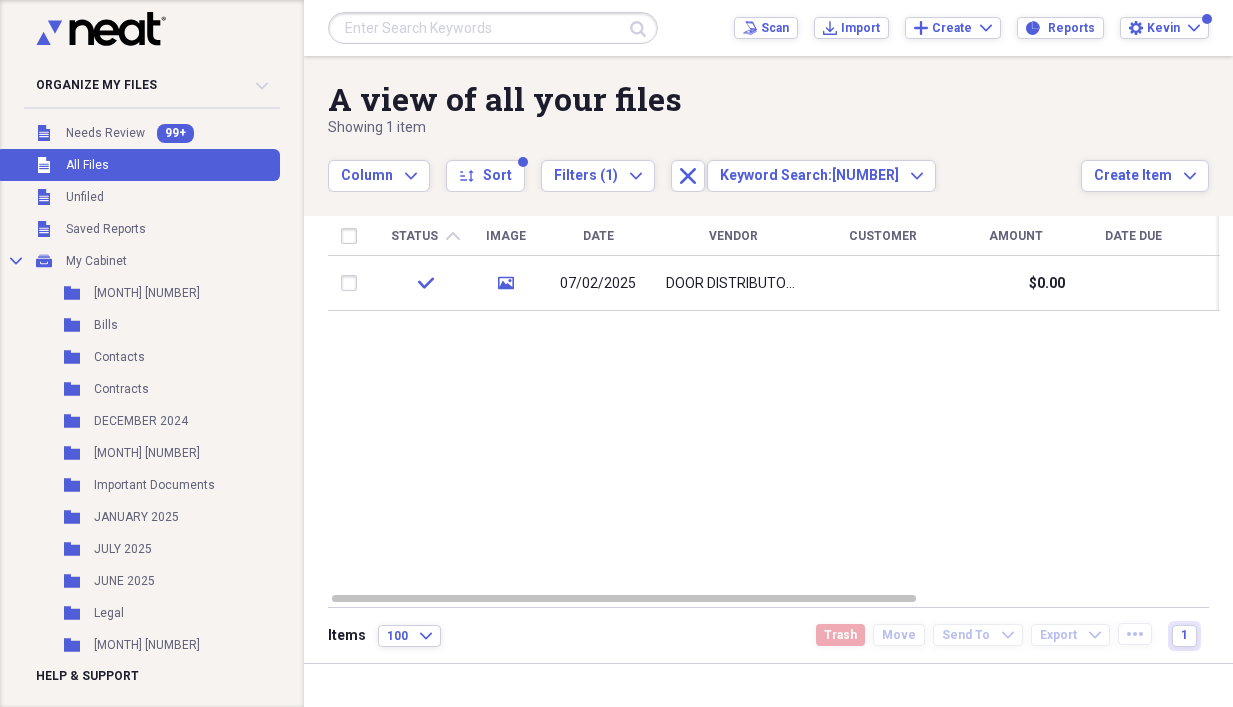click at bounding box center [493, 28] 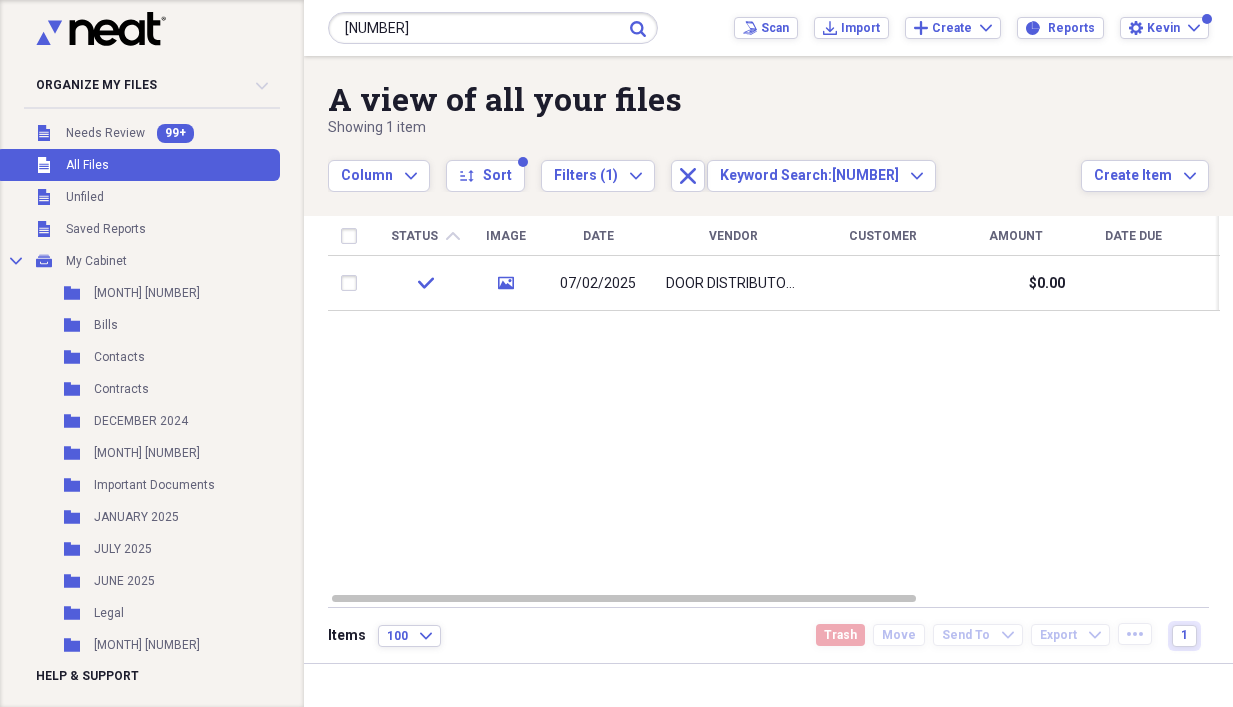type on "[NUMBER]" 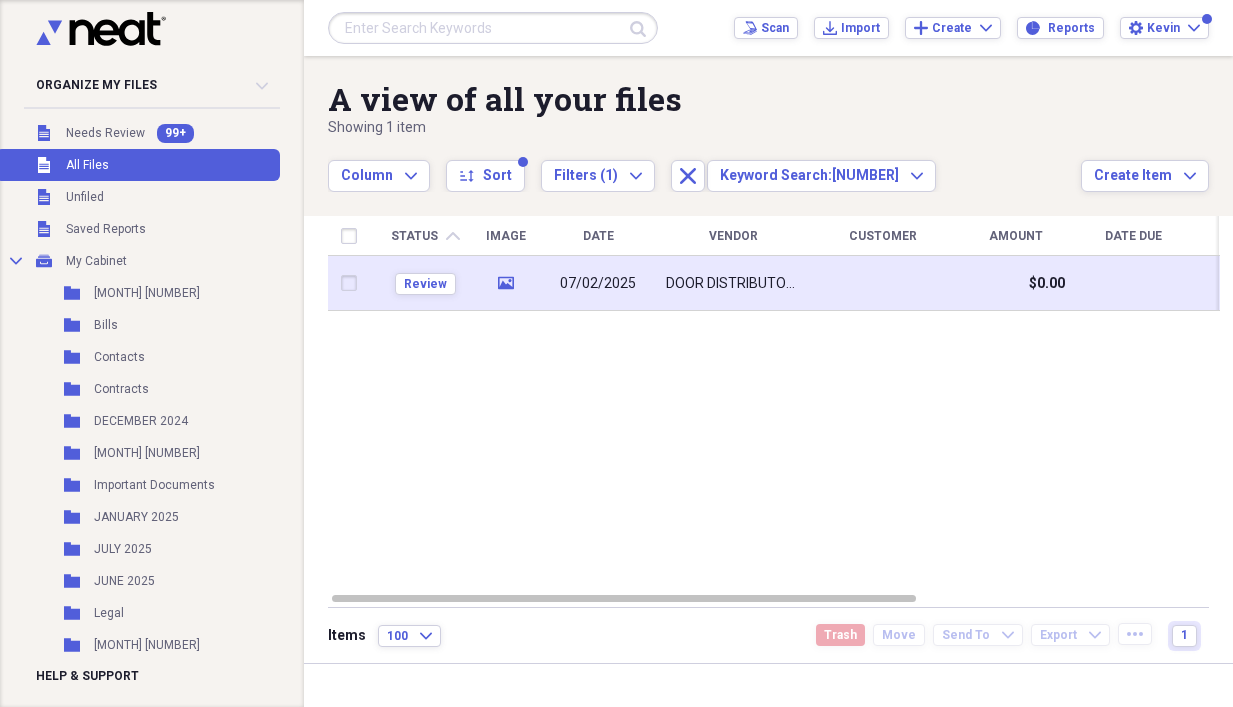 click on "DOOR DISTRIBUTORS, INC" at bounding box center (733, 283) 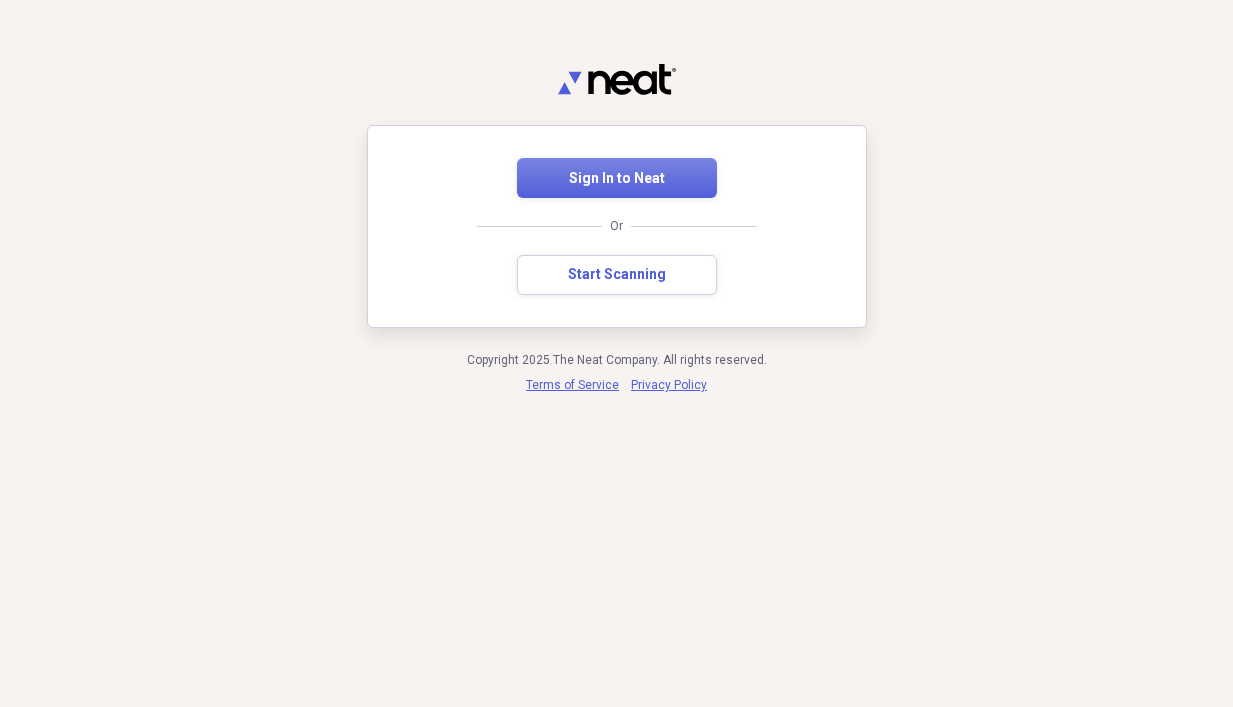 scroll, scrollTop: 0, scrollLeft: 0, axis: both 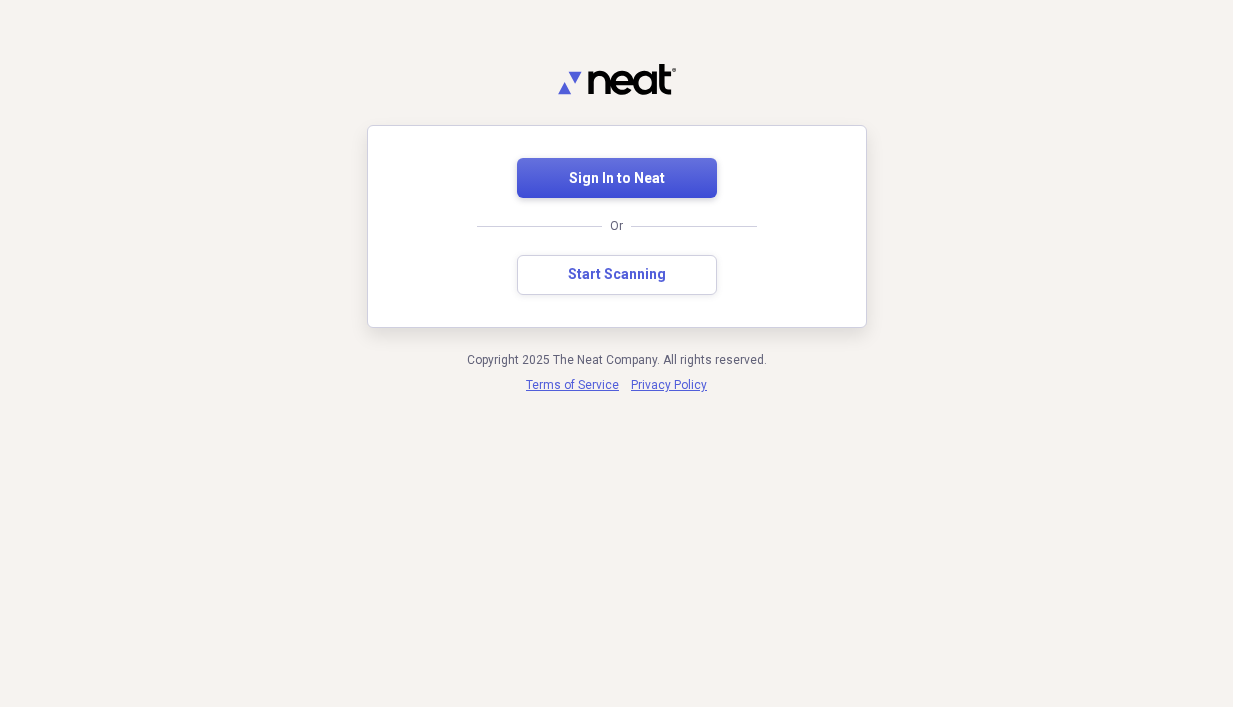 click on "Sign In to Neat" at bounding box center [617, 178] 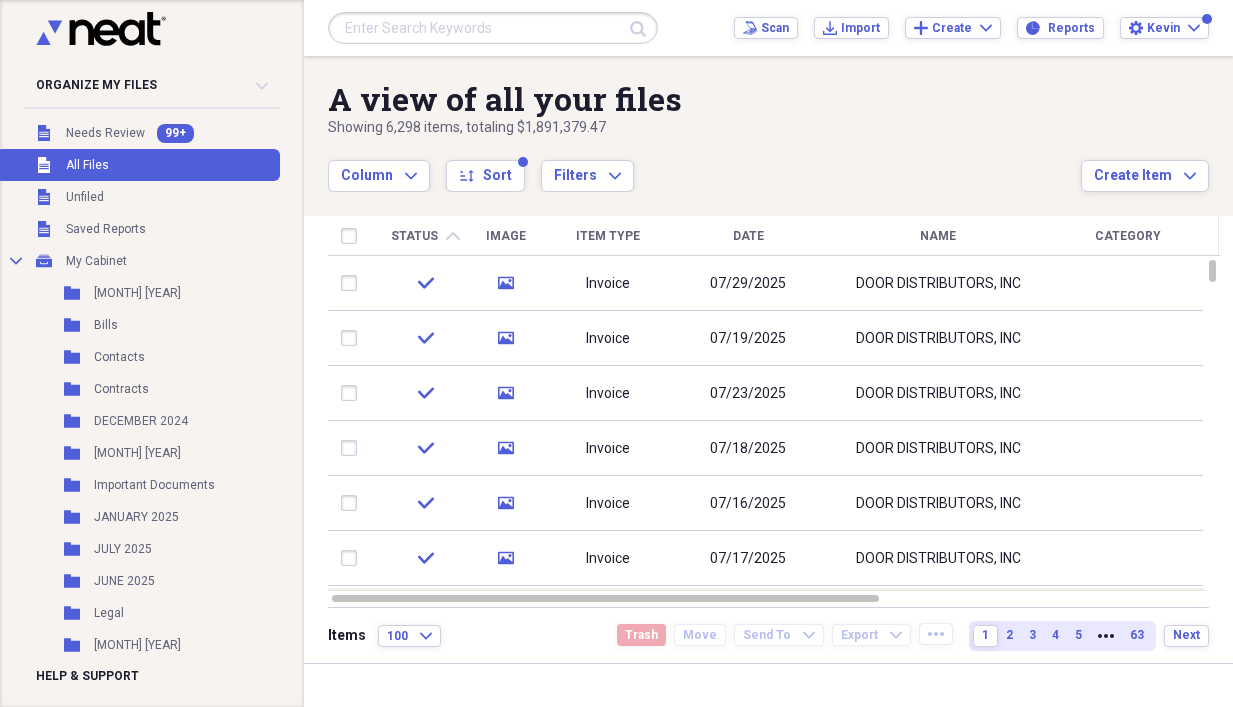 click at bounding box center (493, 28) 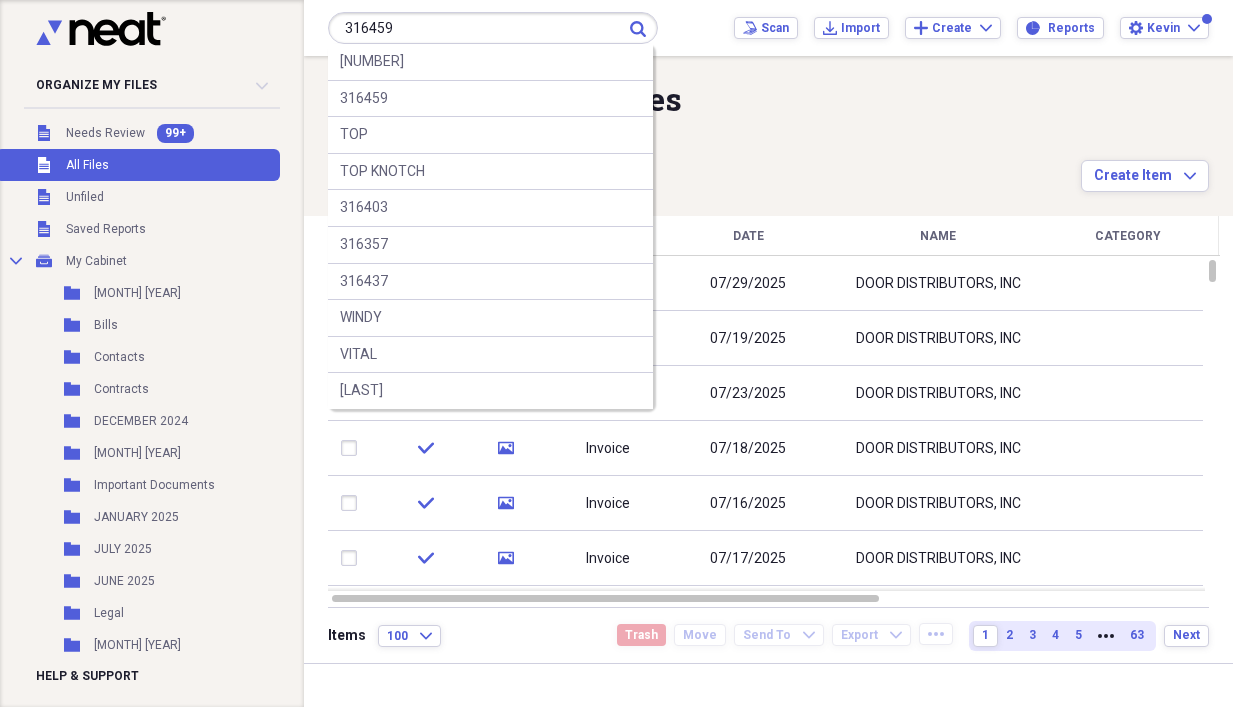 type on "[NUMBER]" 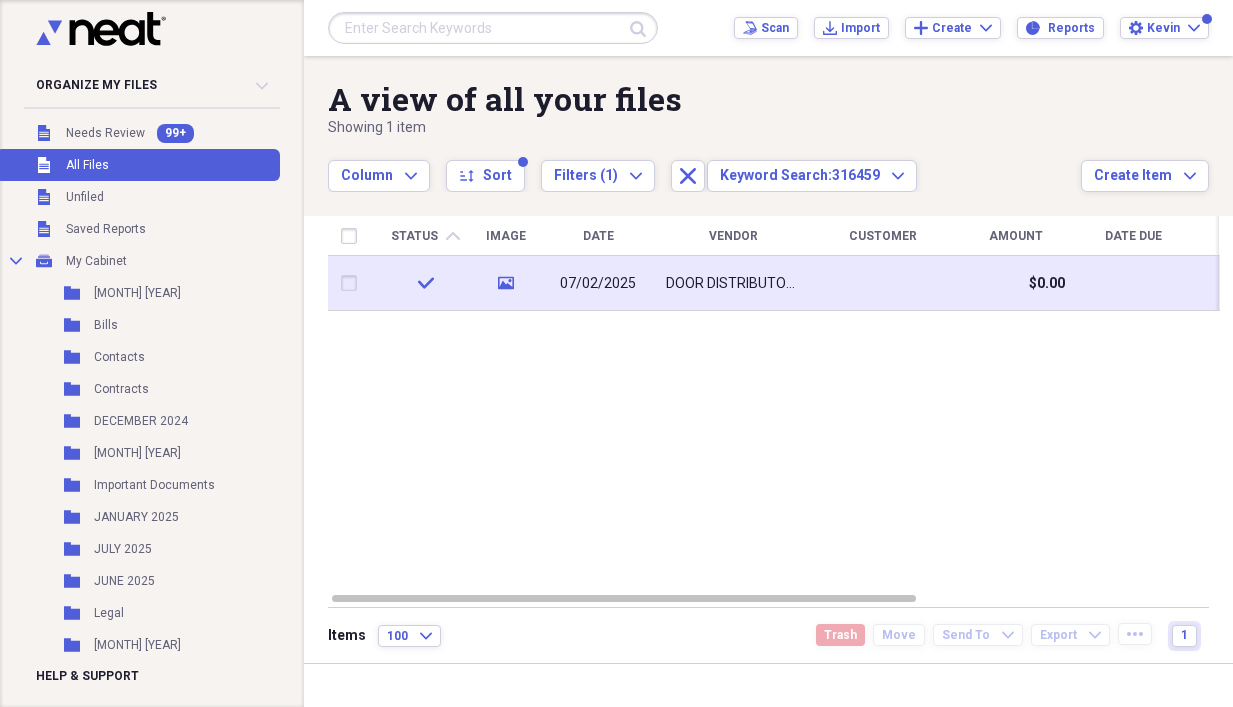 click on "07/02/2025" at bounding box center [598, 283] 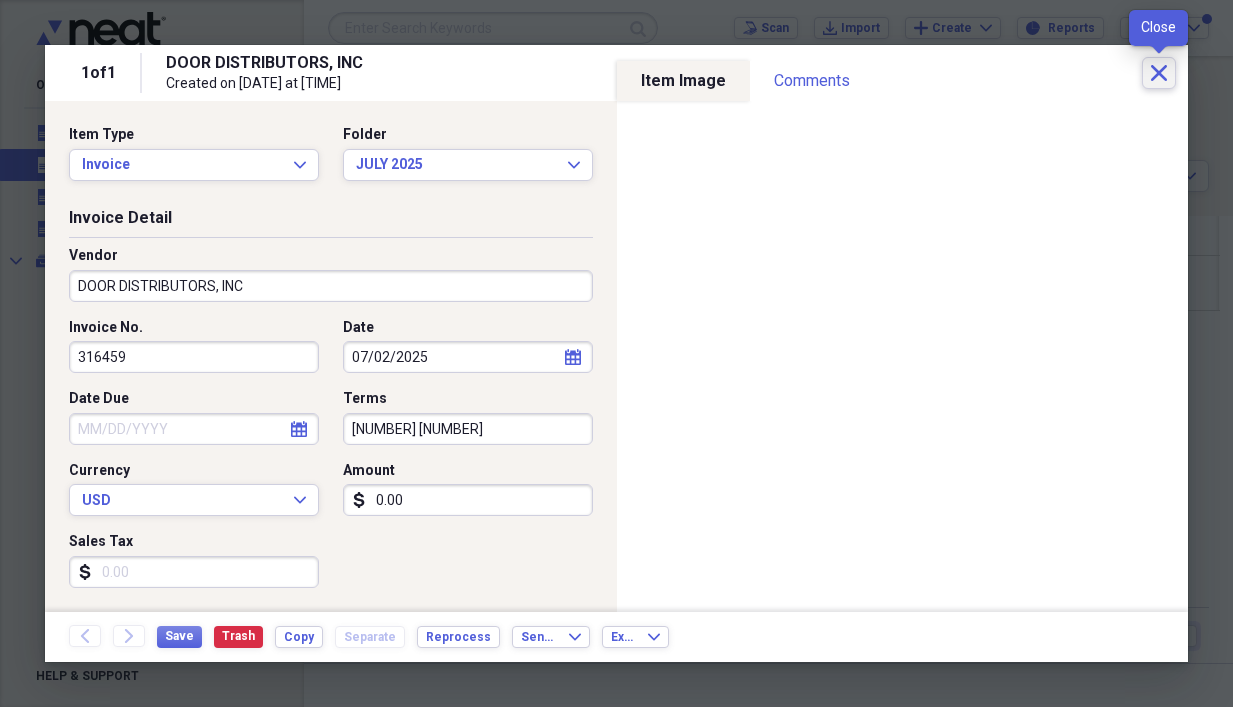 click on "Close" 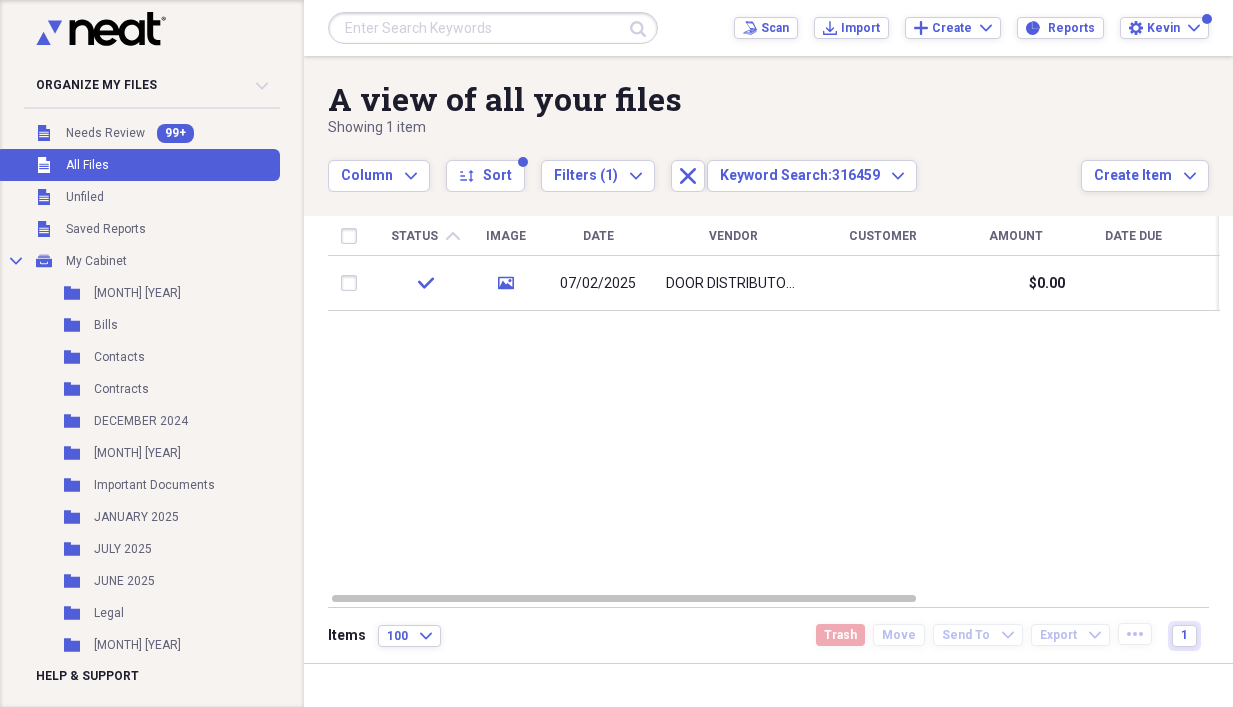 click at bounding box center (493, 28) 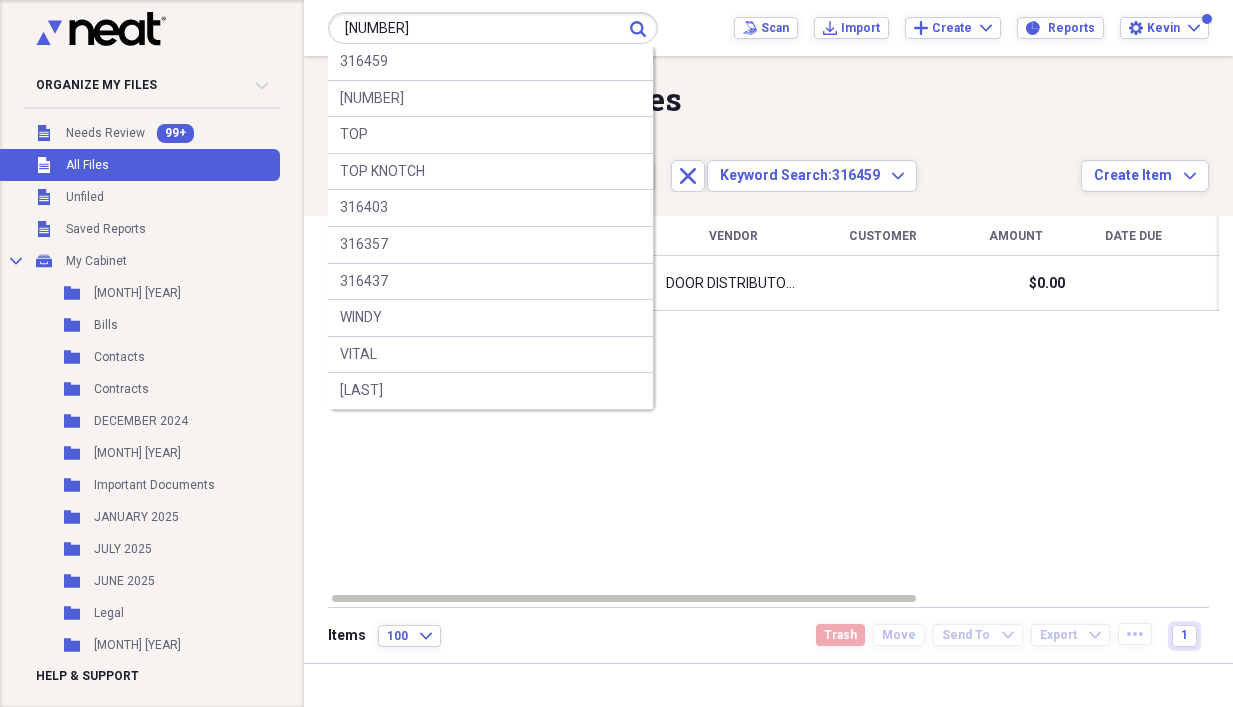 type on "[NUMBER]" 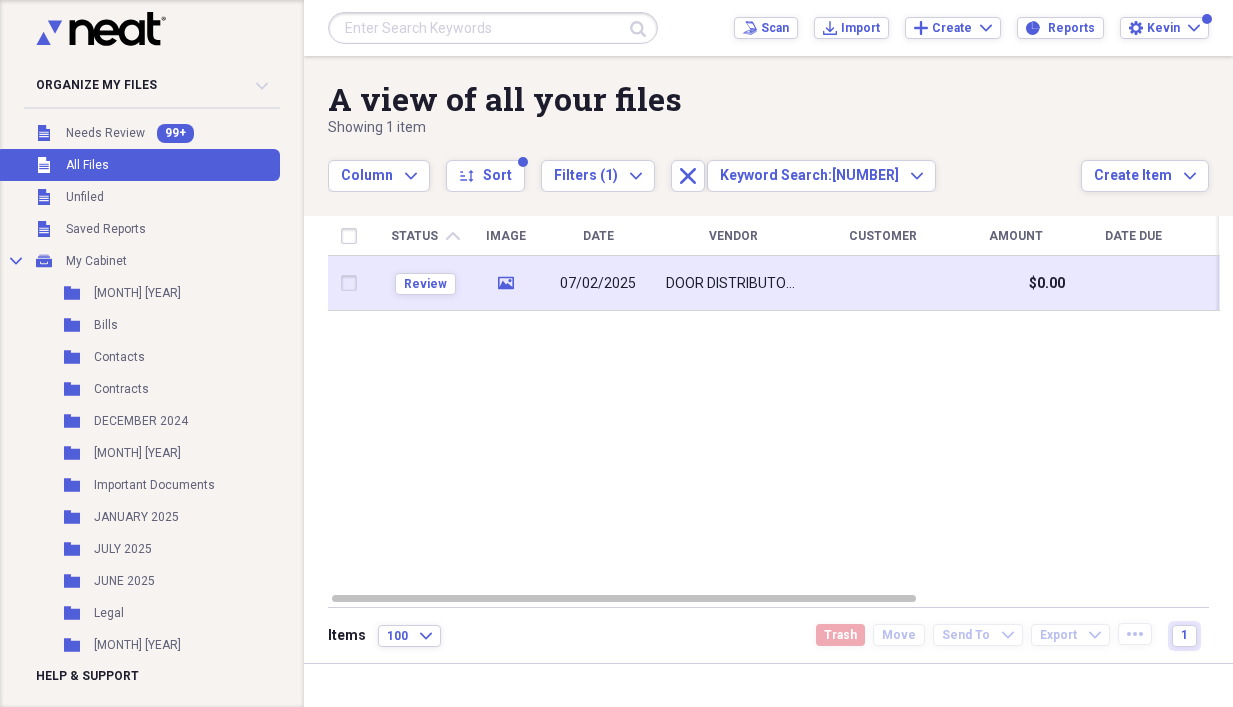 click on "DOOR DISTRIBUTORS, INC" at bounding box center (733, 284) 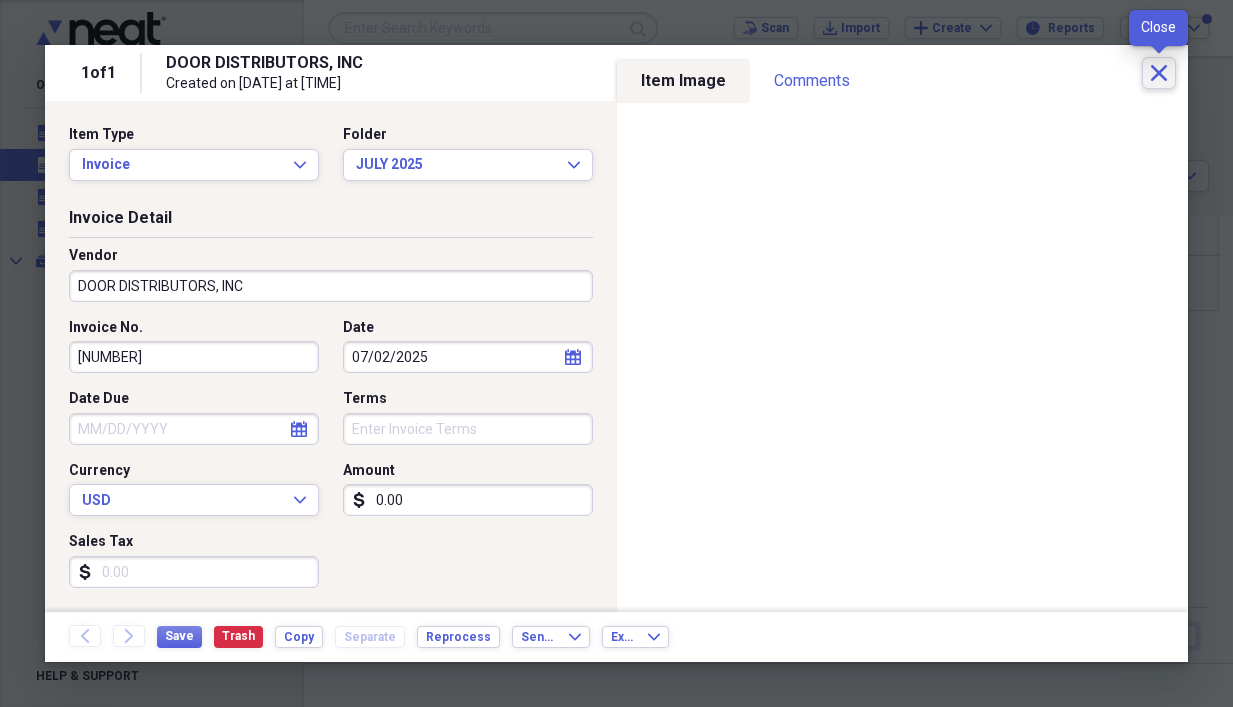 click on "Close" at bounding box center (1159, 73) 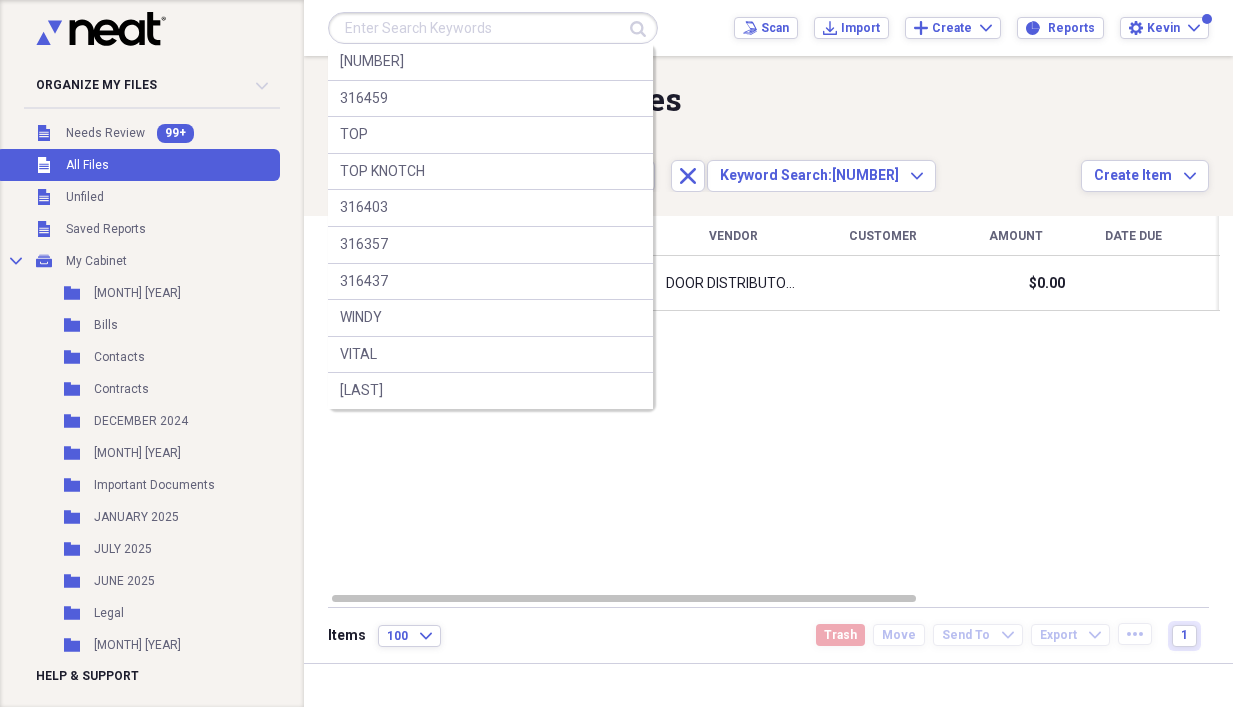 click at bounding box center (493, 28) 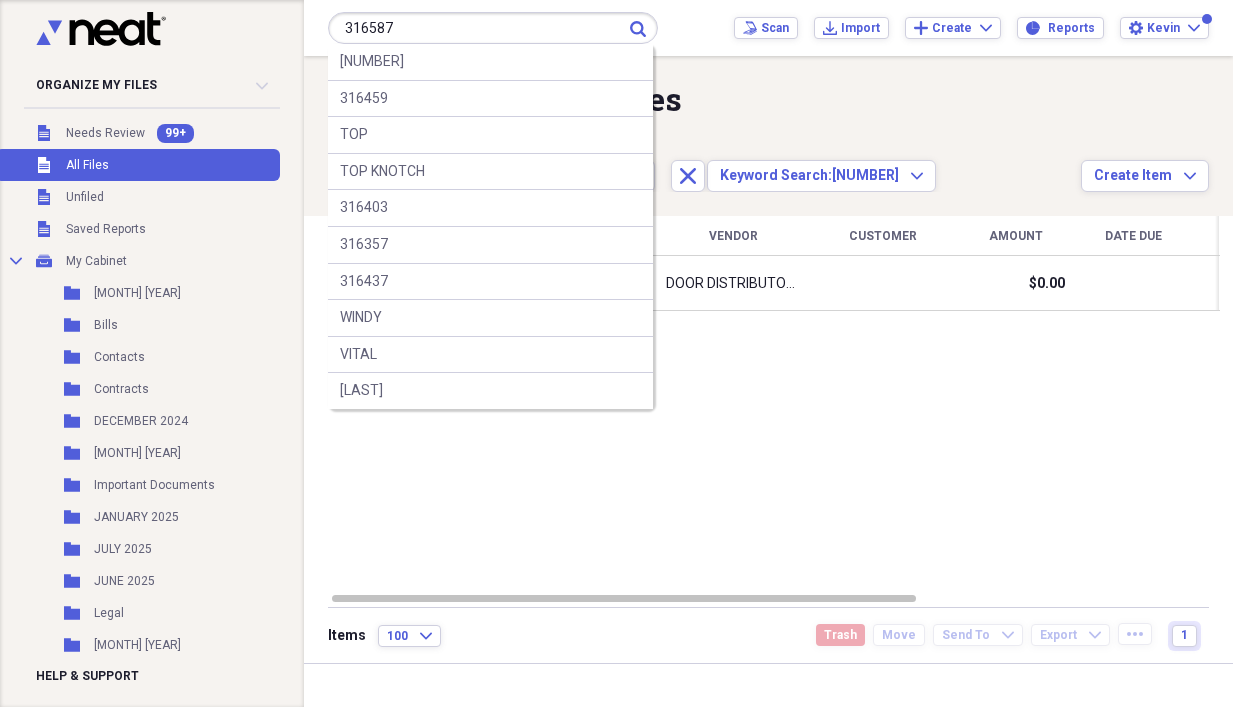 type on "316587" 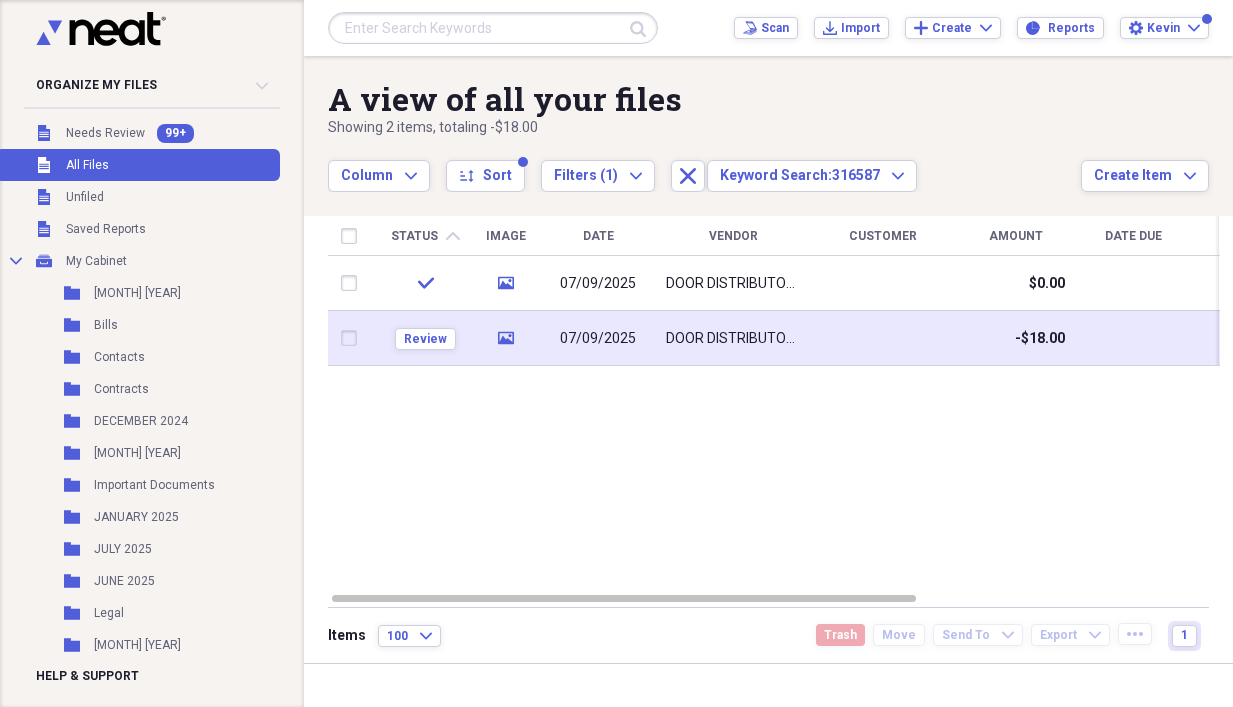click on "DOOR DISTRIBUTORS, INC" at bounding box center (733, 338) 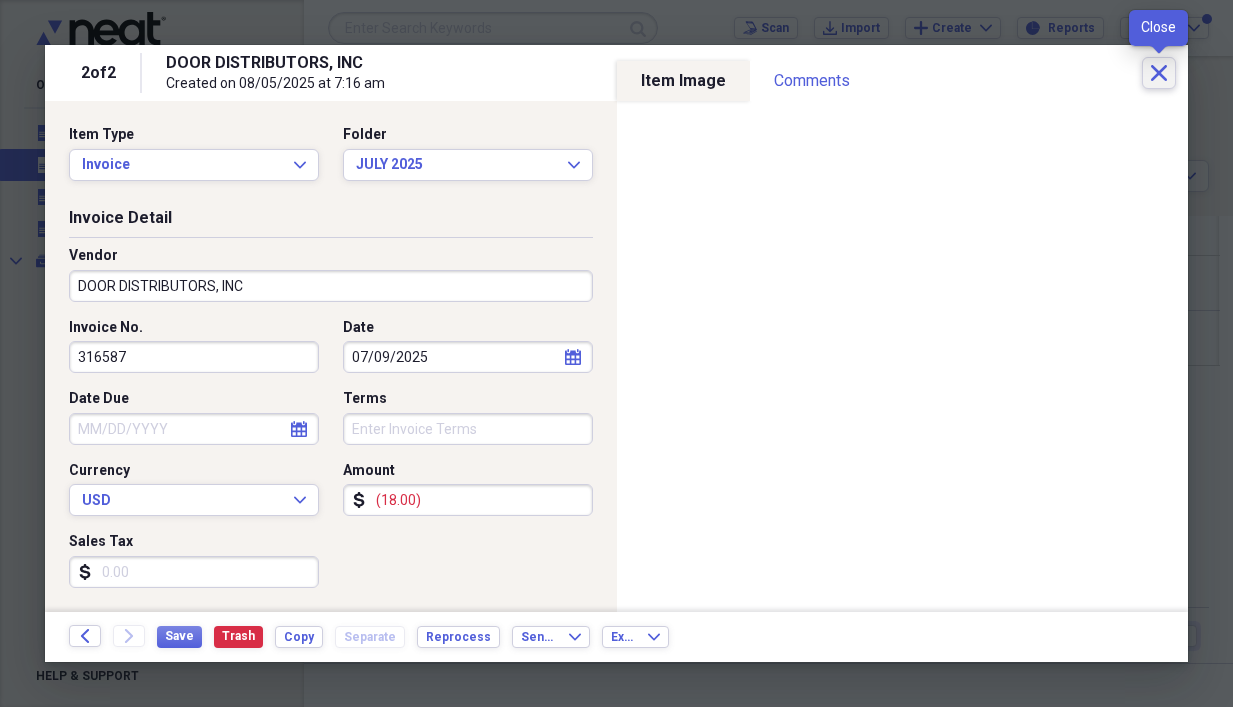click on "Close" 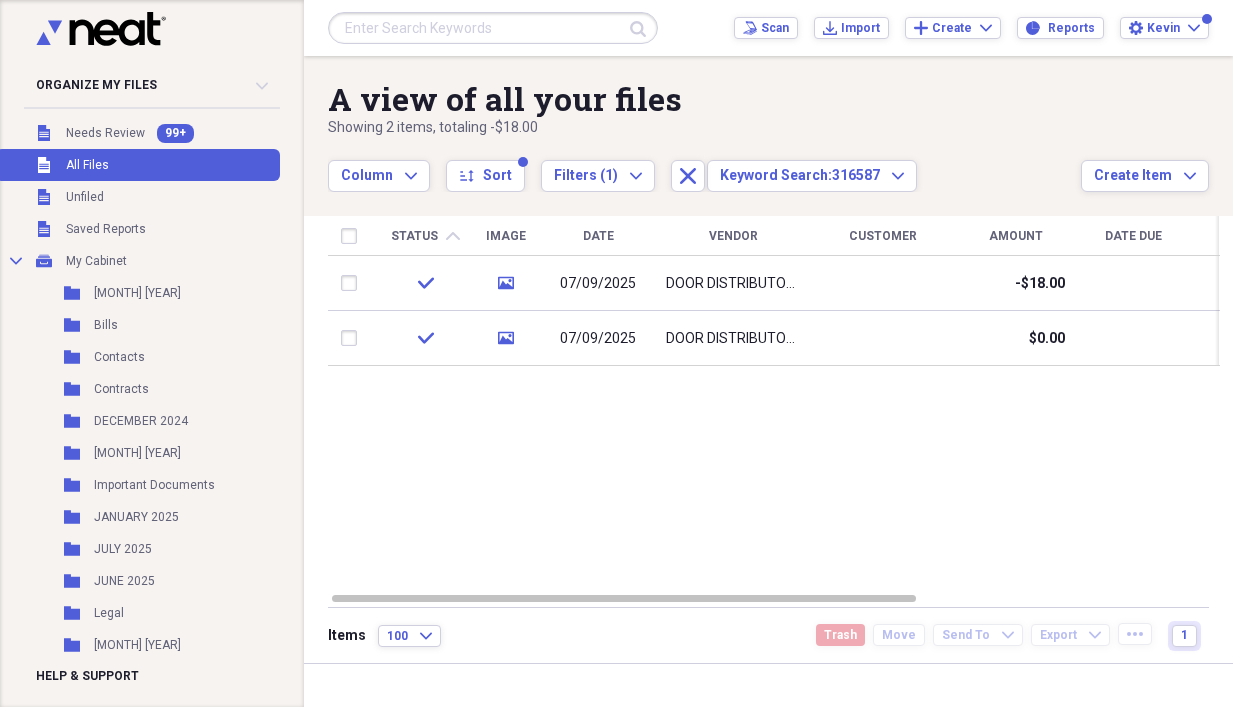 click at bounding box center [493, 28] 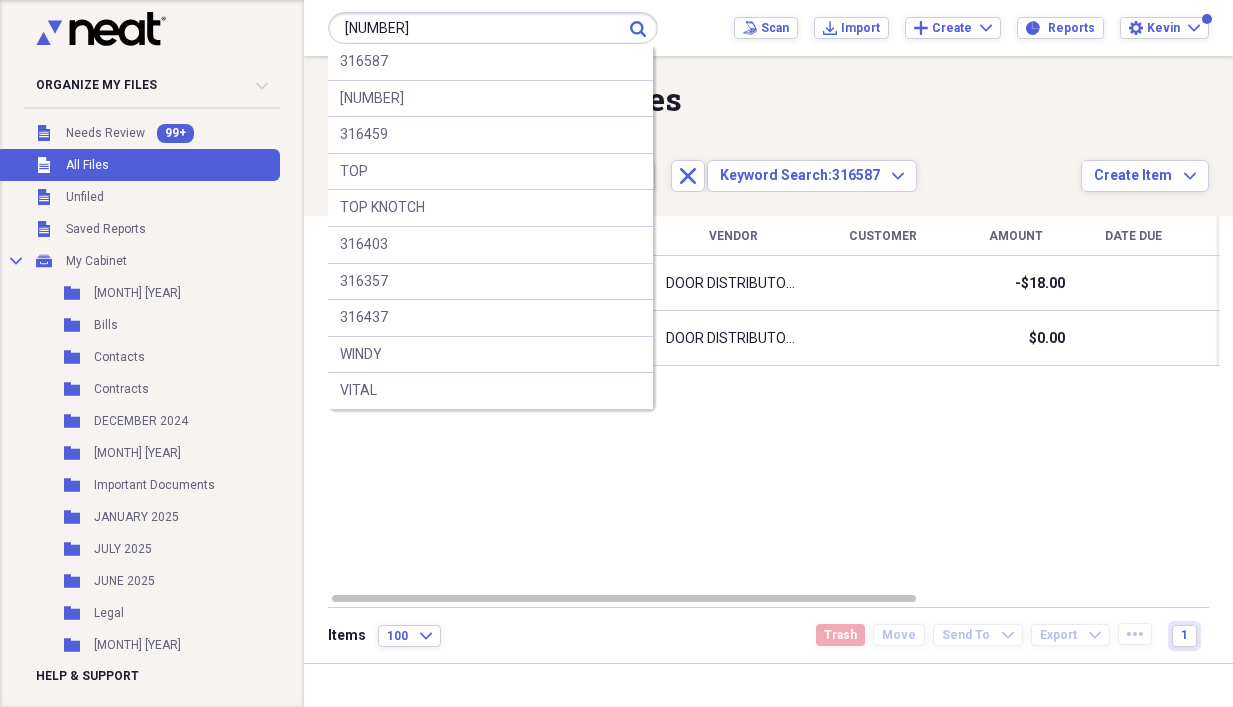 type on "316455" 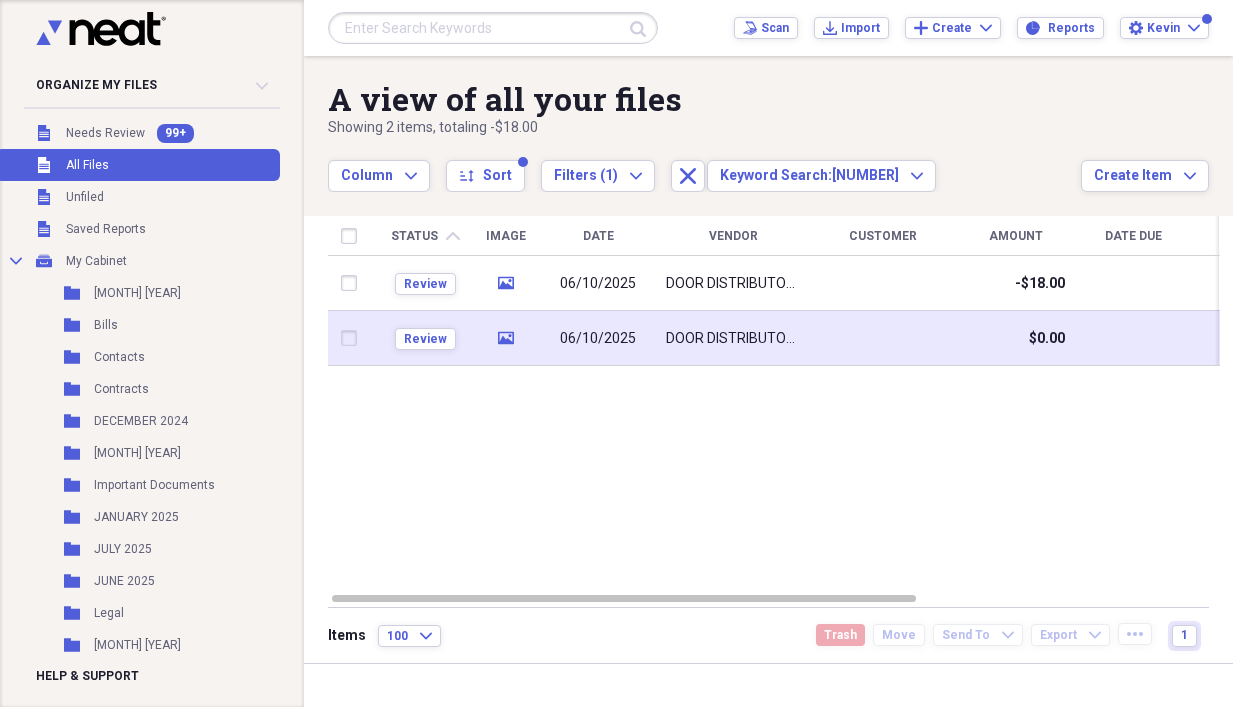 click on "06/10/2025" at bounding box center [598, 338] 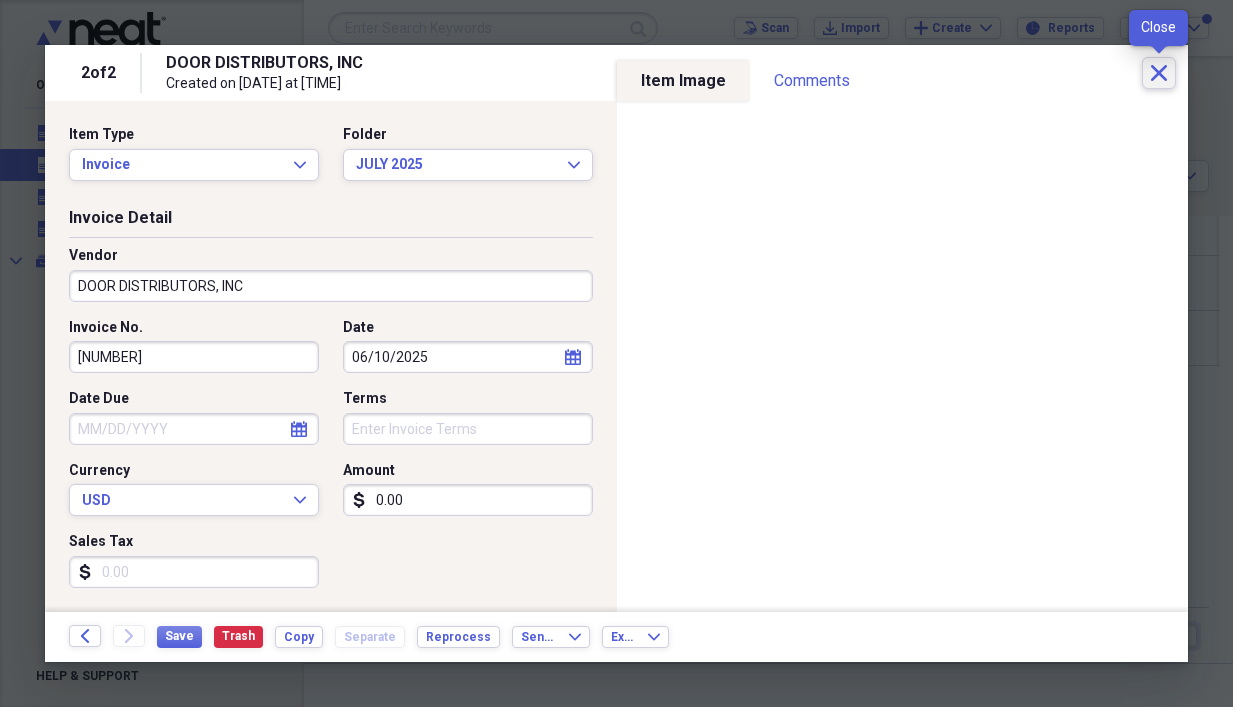 click 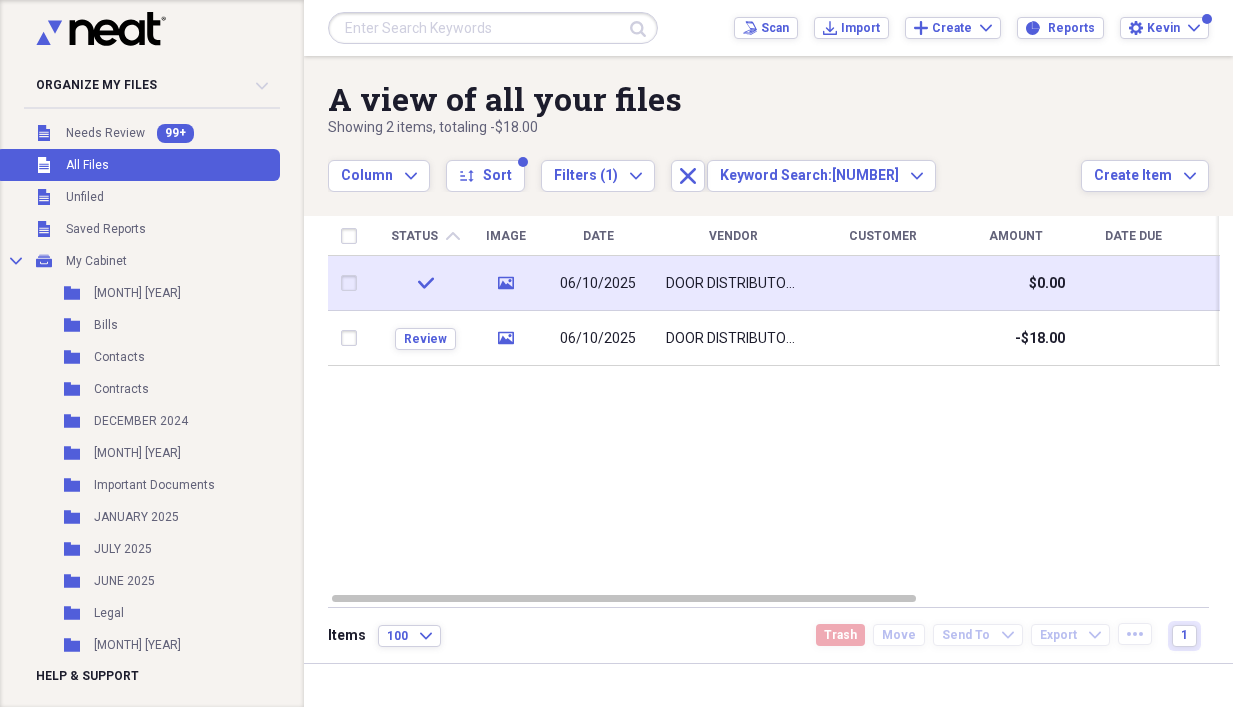 click on "DOOR DISTRIBUTORS, INC" at bounding box center [733, 284] 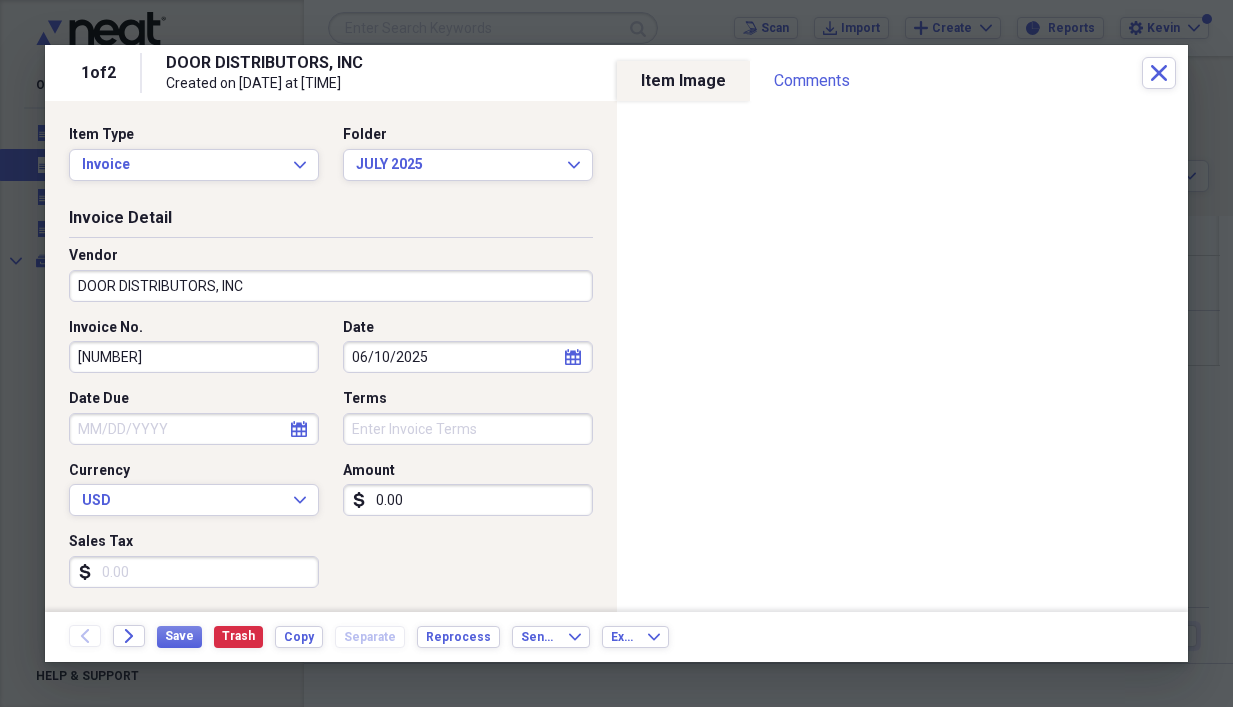 click on "1  of  2 DOOR DISTRIBUTORS, INC Created on 07/08/2025 at 2:02 pm Close" at bounding box center (616, 73) 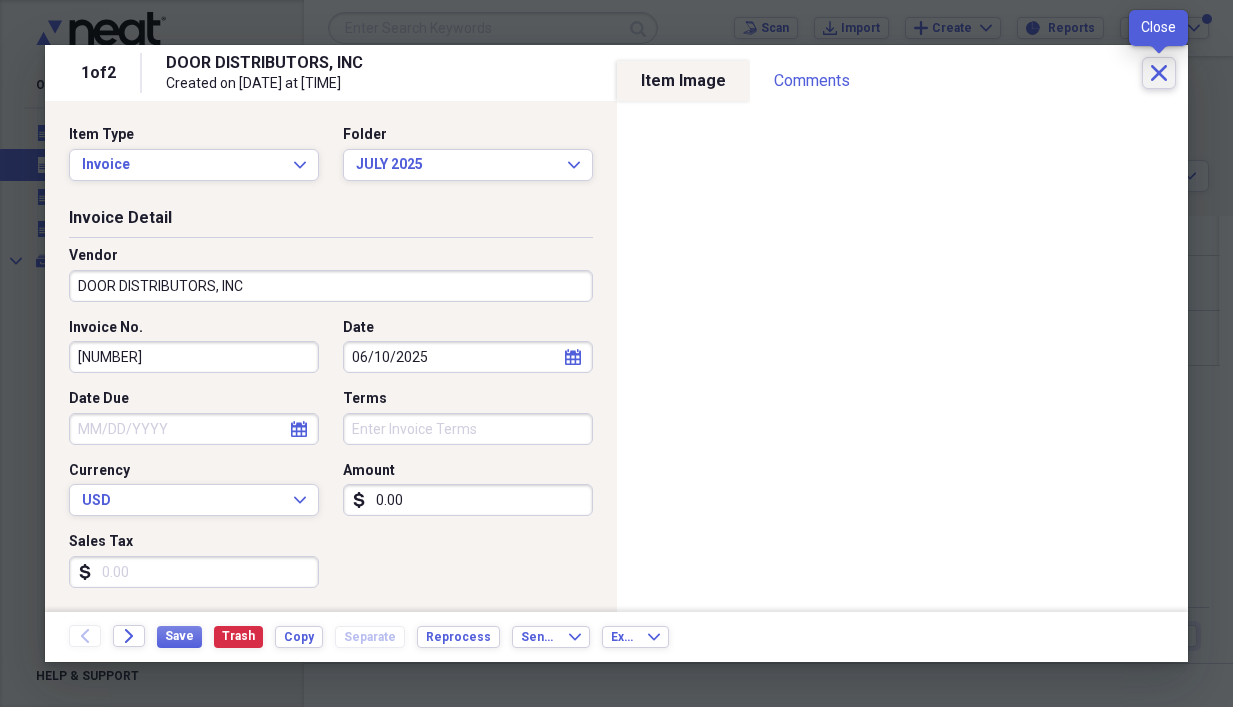 click on "Close" at bounding box center (1159, 73) 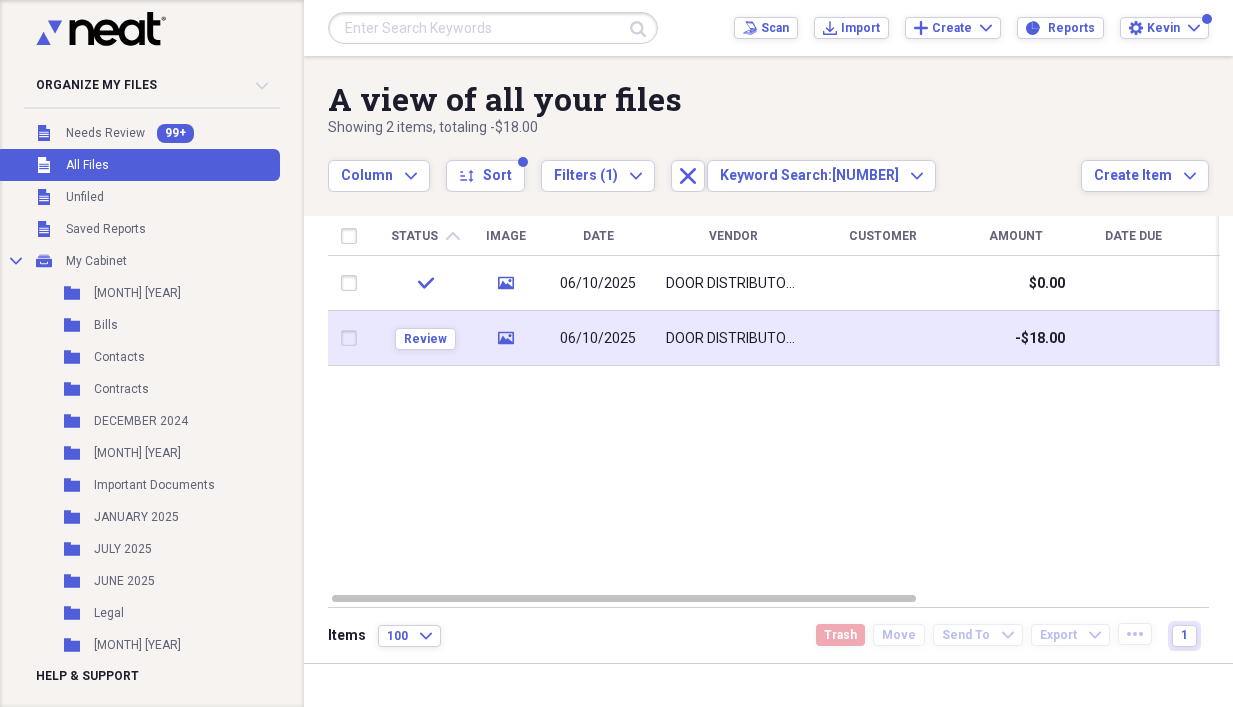 click at bounding box center [883, 338] 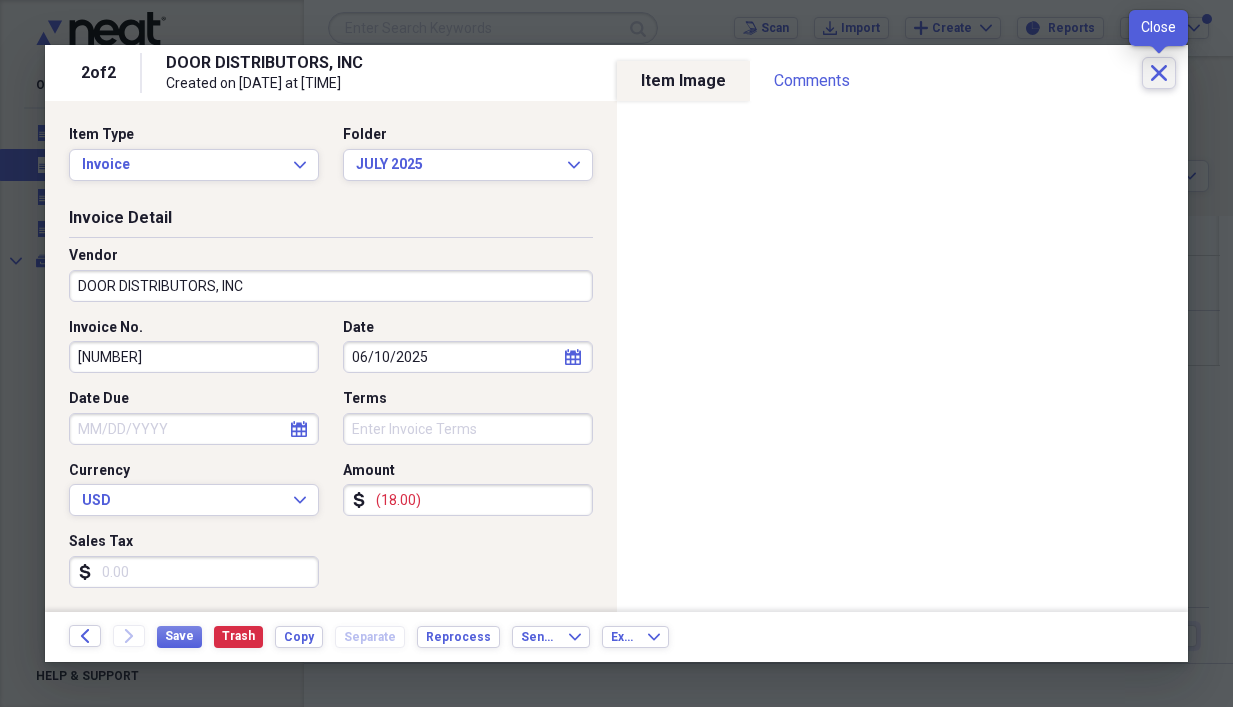 click on "Close" 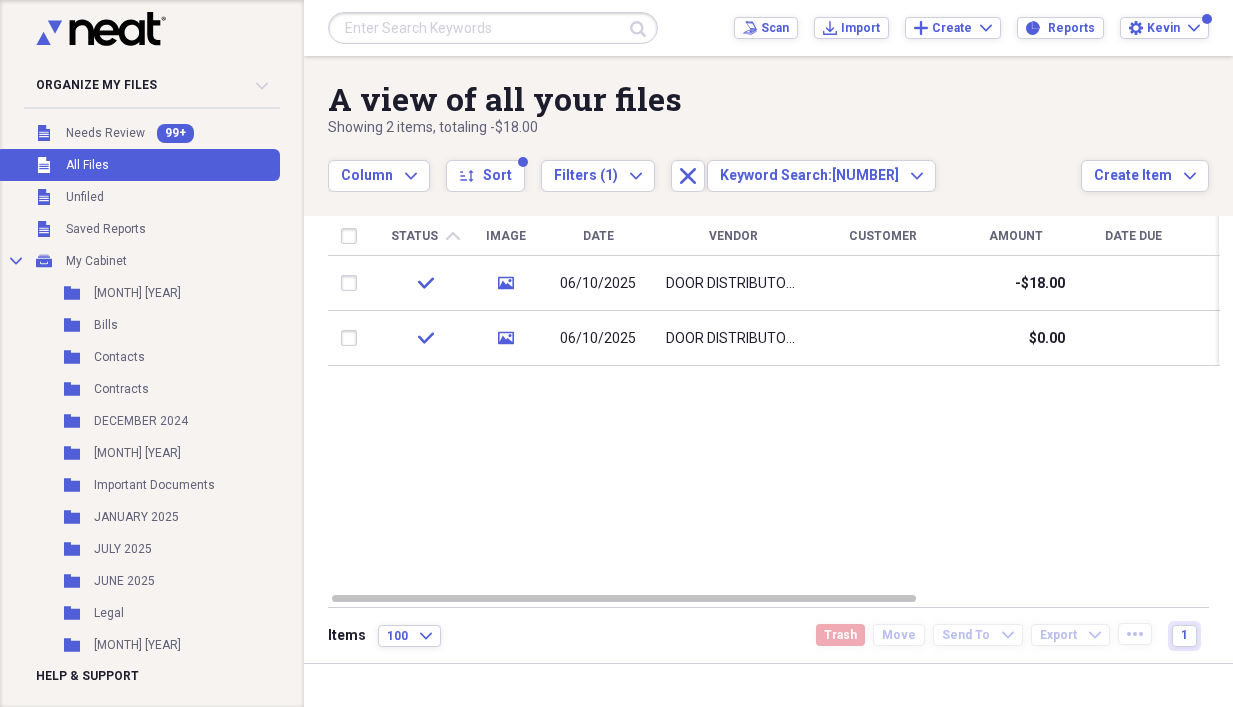click on "Submit Scan Scan Import Import Add Create Expand Reports Reports Settings Kevin Expand" at bounding box center (768, 28) 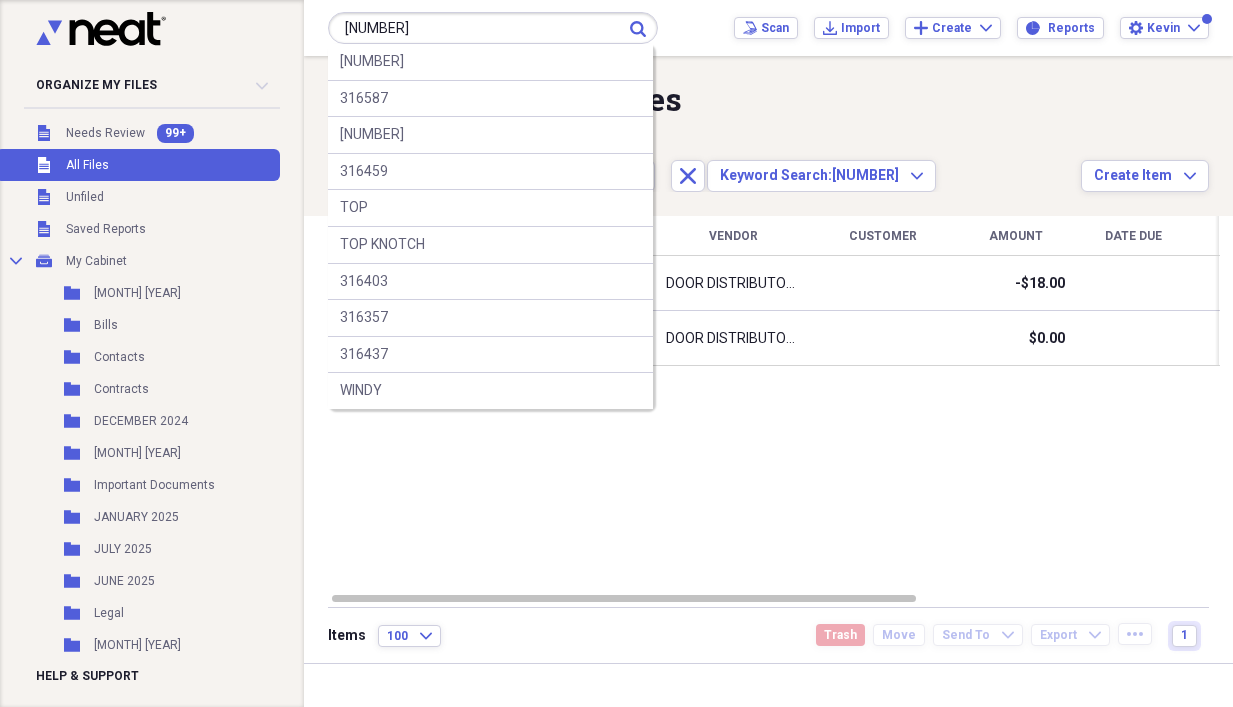 type on "316600" 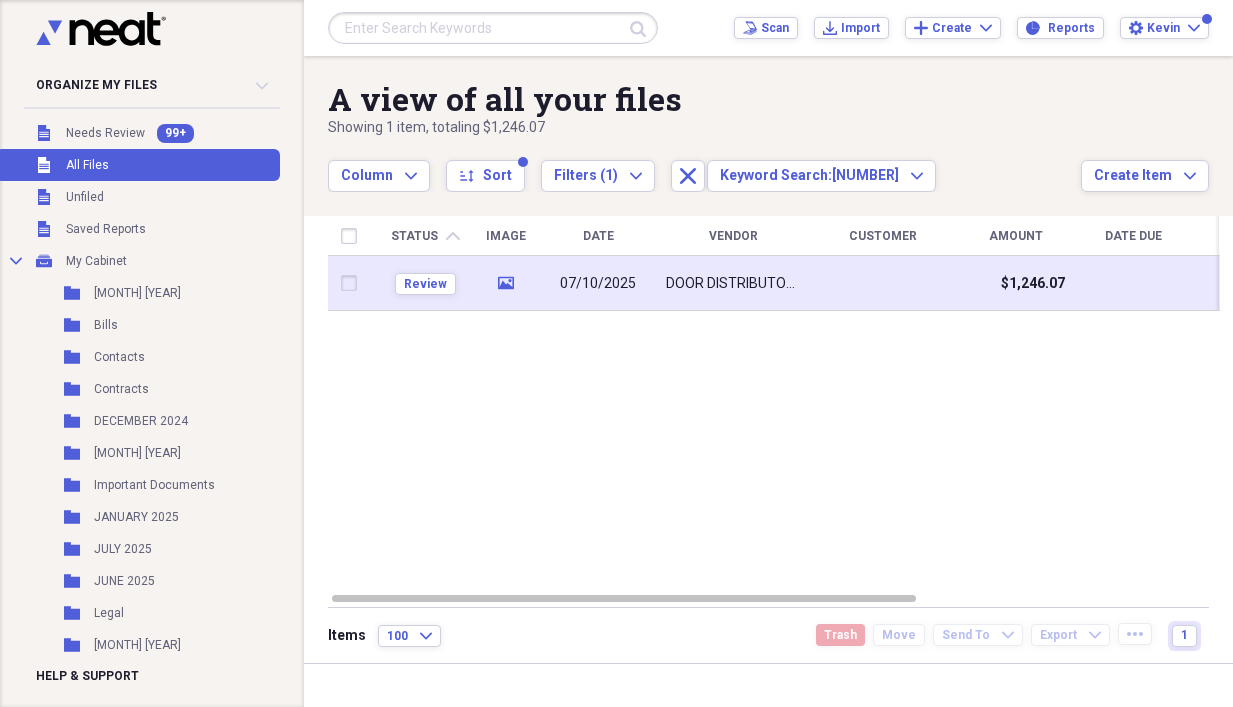 click on "$1,246.07" at bounding box center (1015, 283) 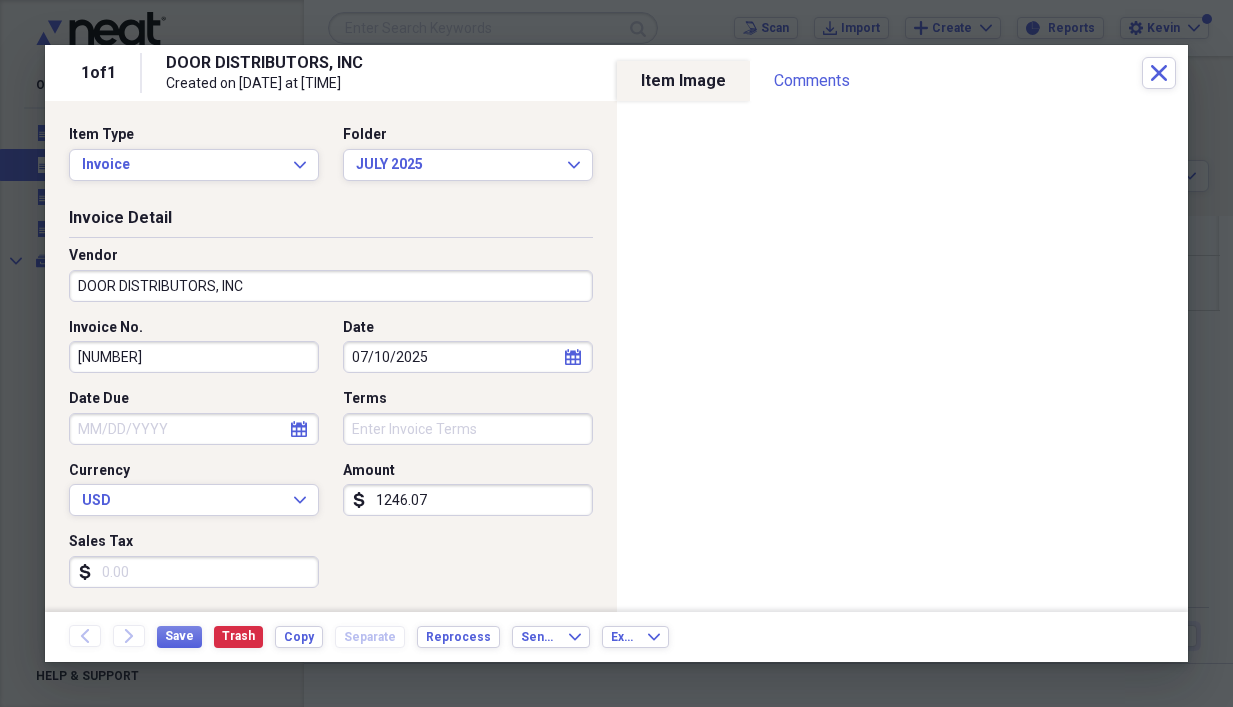 drag, startPoint x: 255, startPoint y: 259, endPoint x: 274, endPoint y: 322, distance: 65.802734 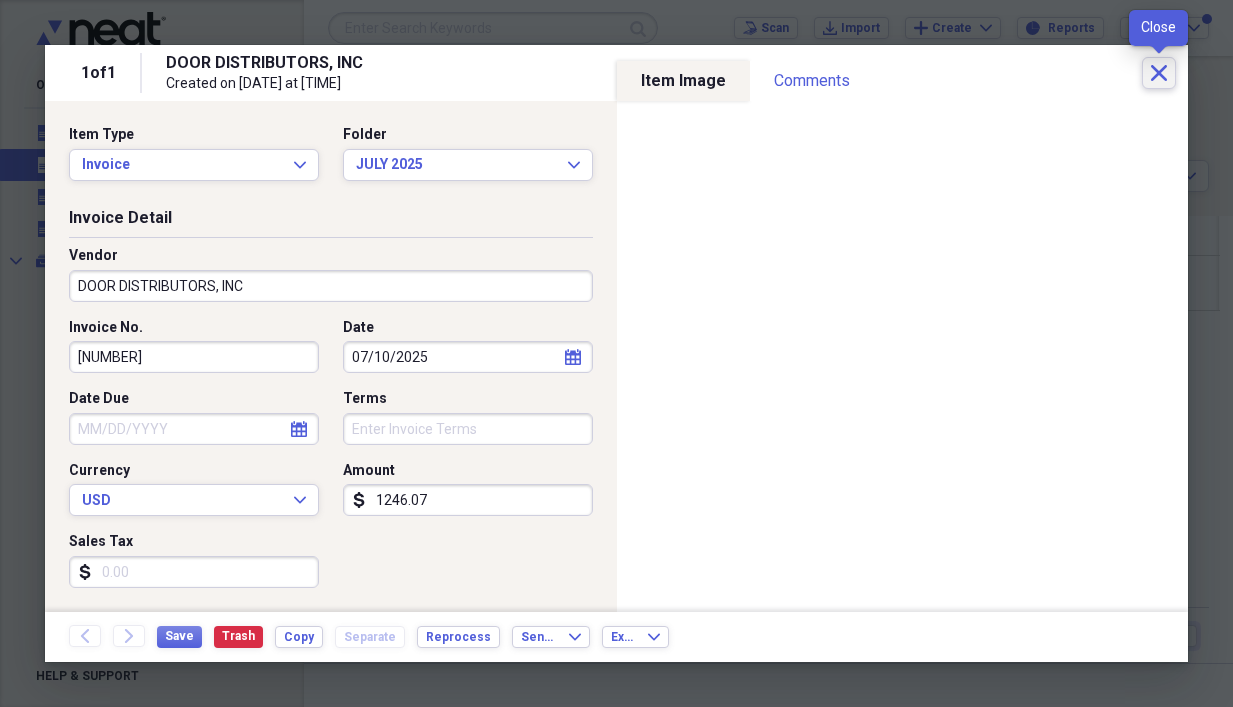 click on "Close" at bounding box center (1159, 73) 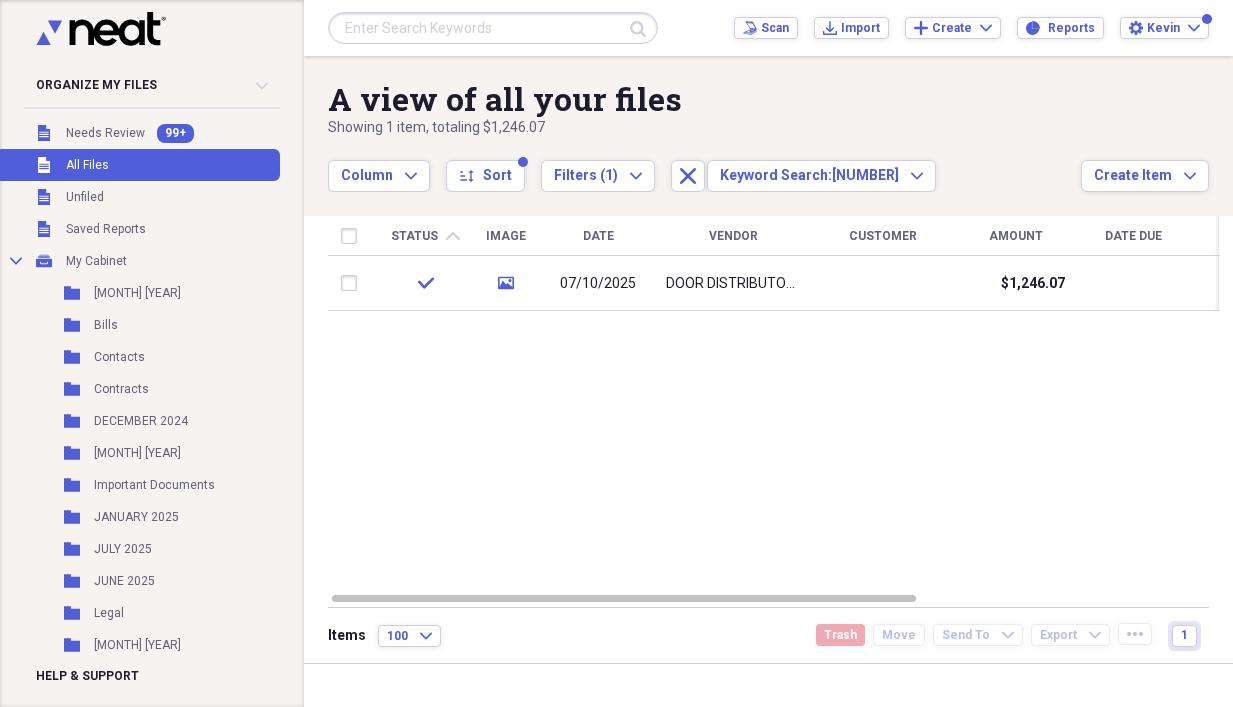 click at bounding box center (493, 28) 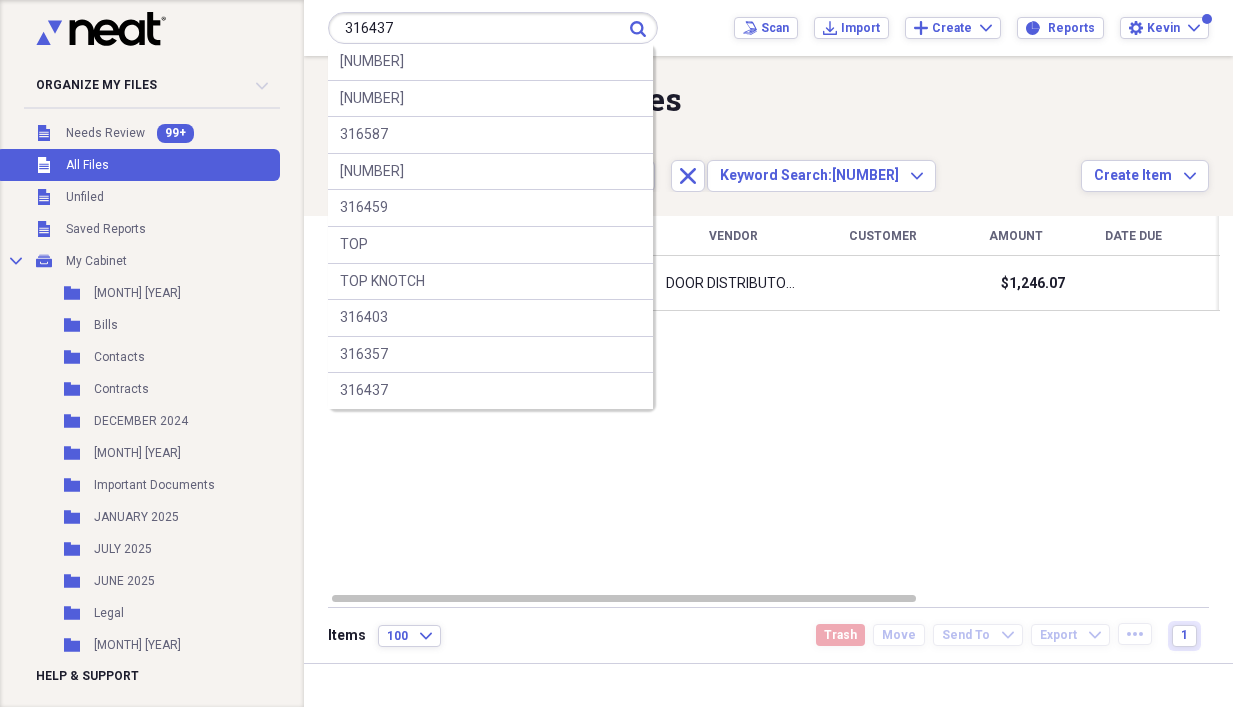 type on "316437" 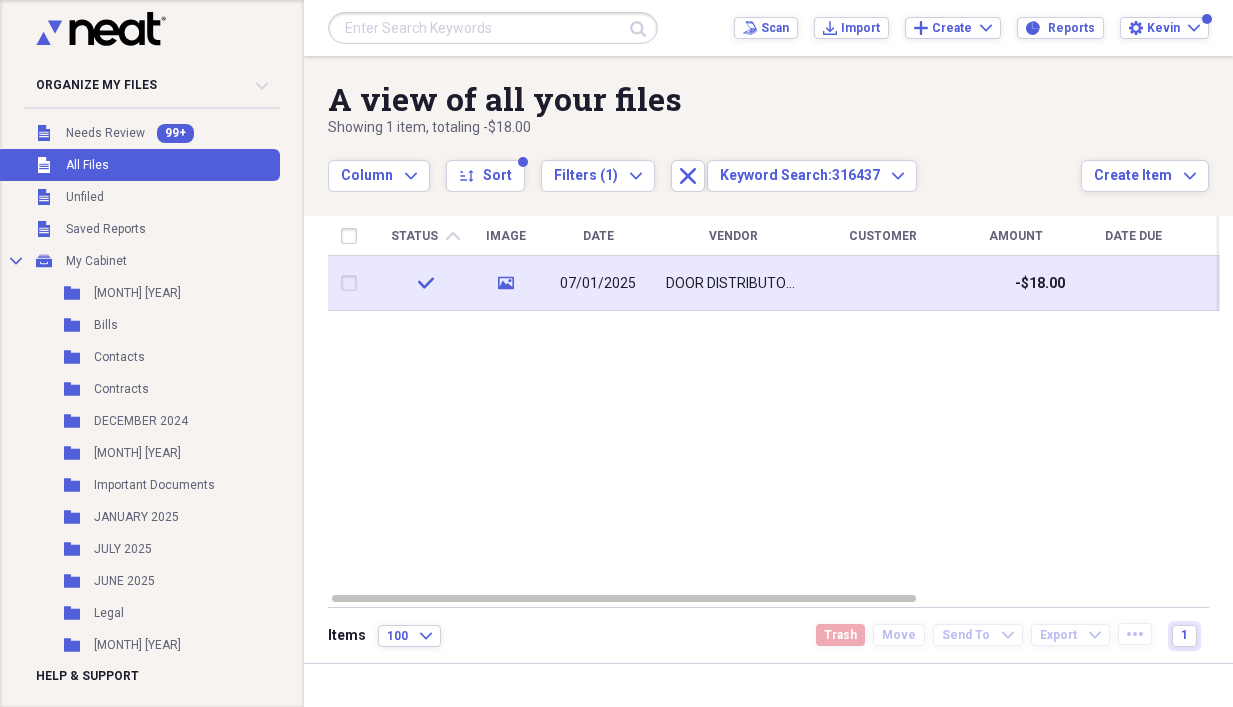 click on "DOOR DISTRIBUTORS, INC" at bounding box center [733, 284] 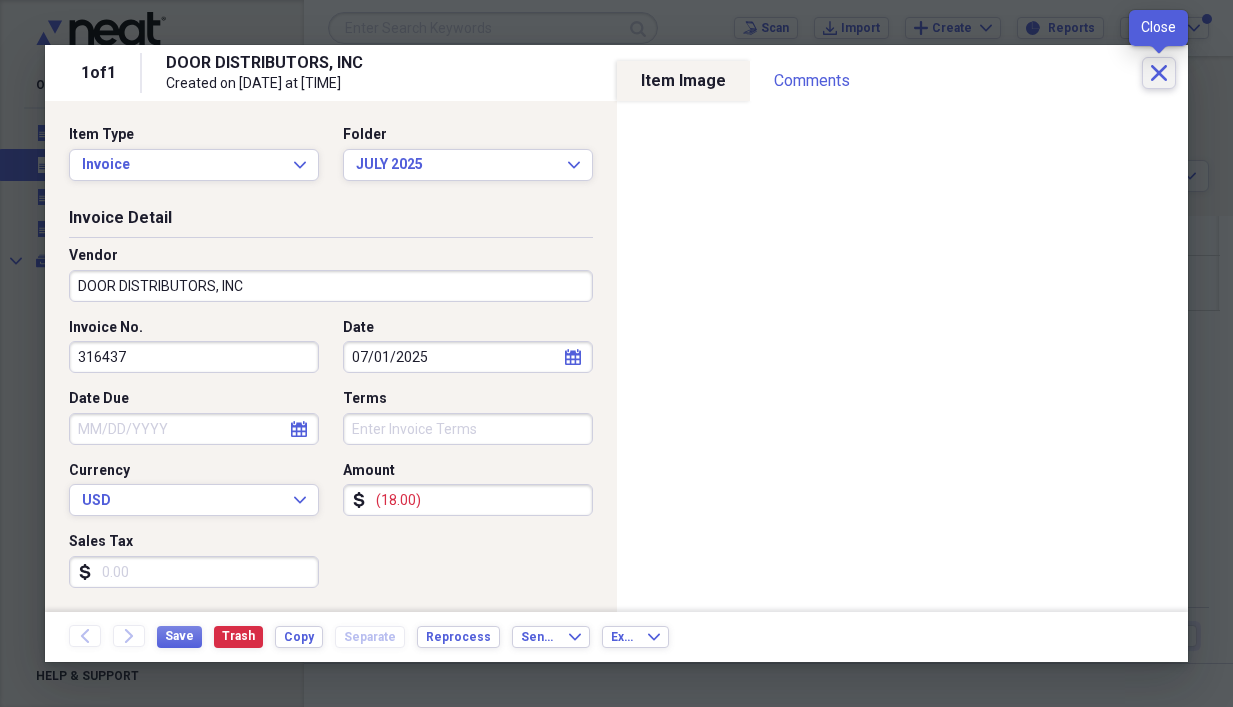 click on "Close" at bounding box center (1159, 73) 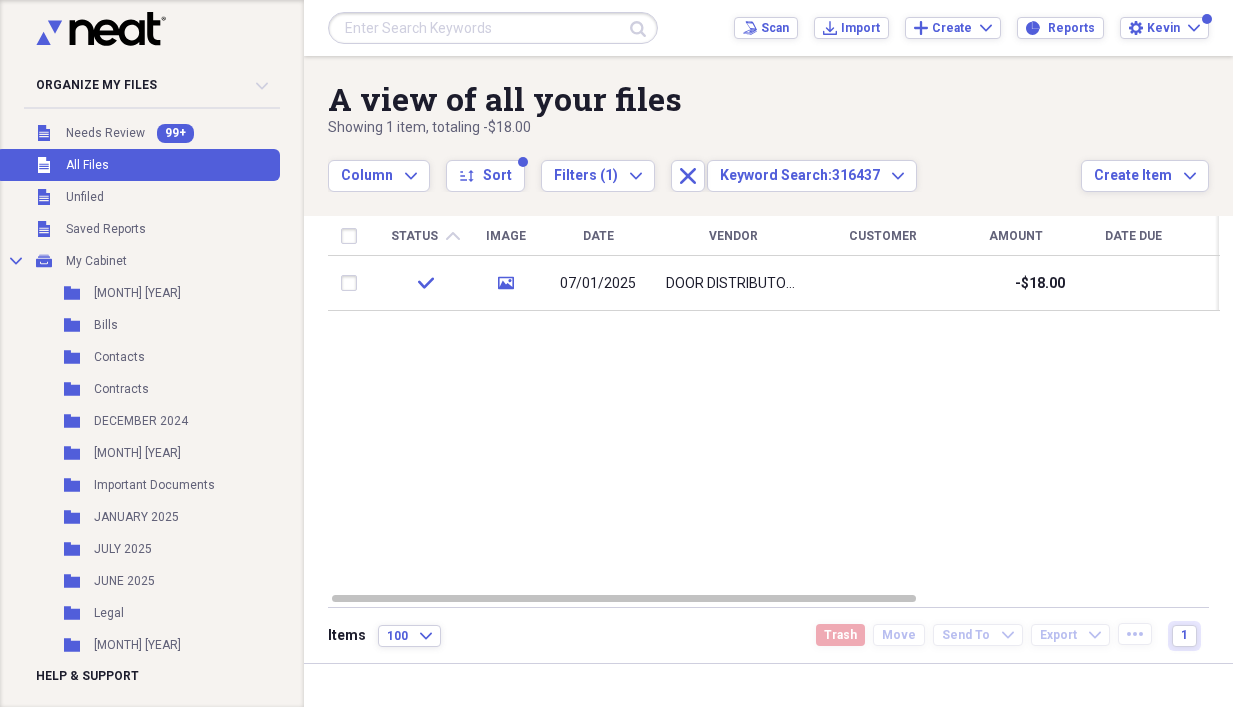 click at bounding box center [493, 28] 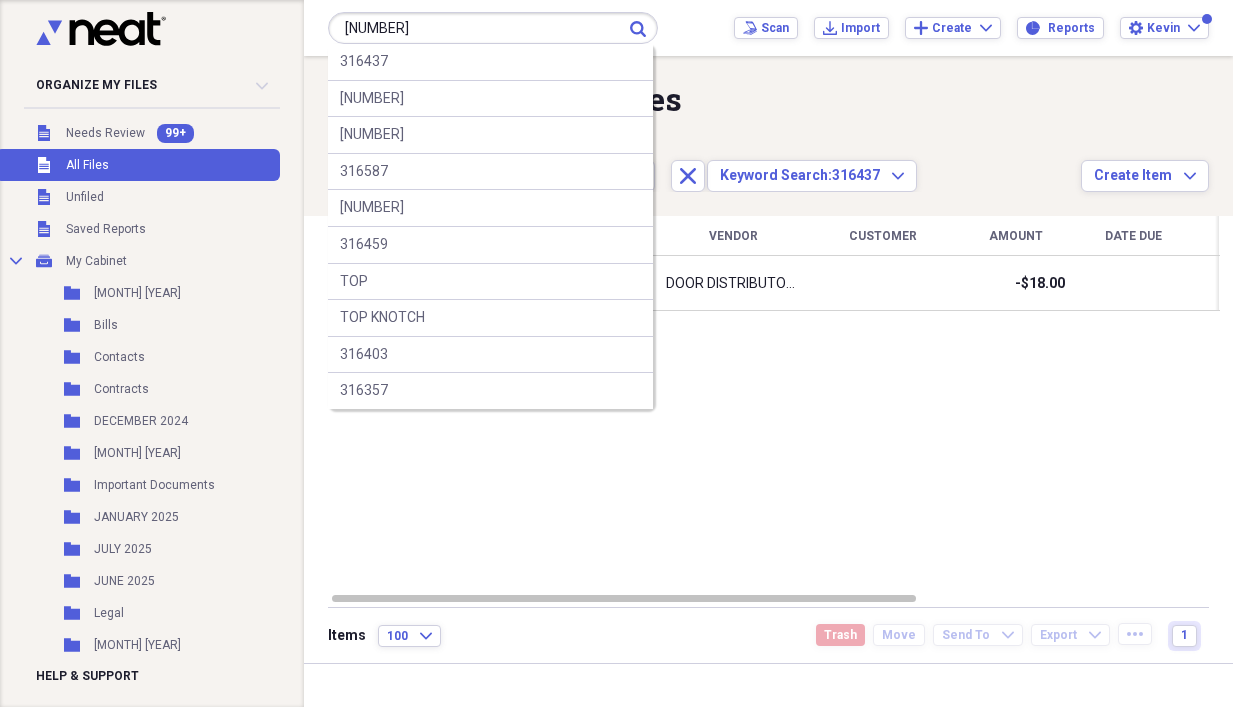type on "316607" 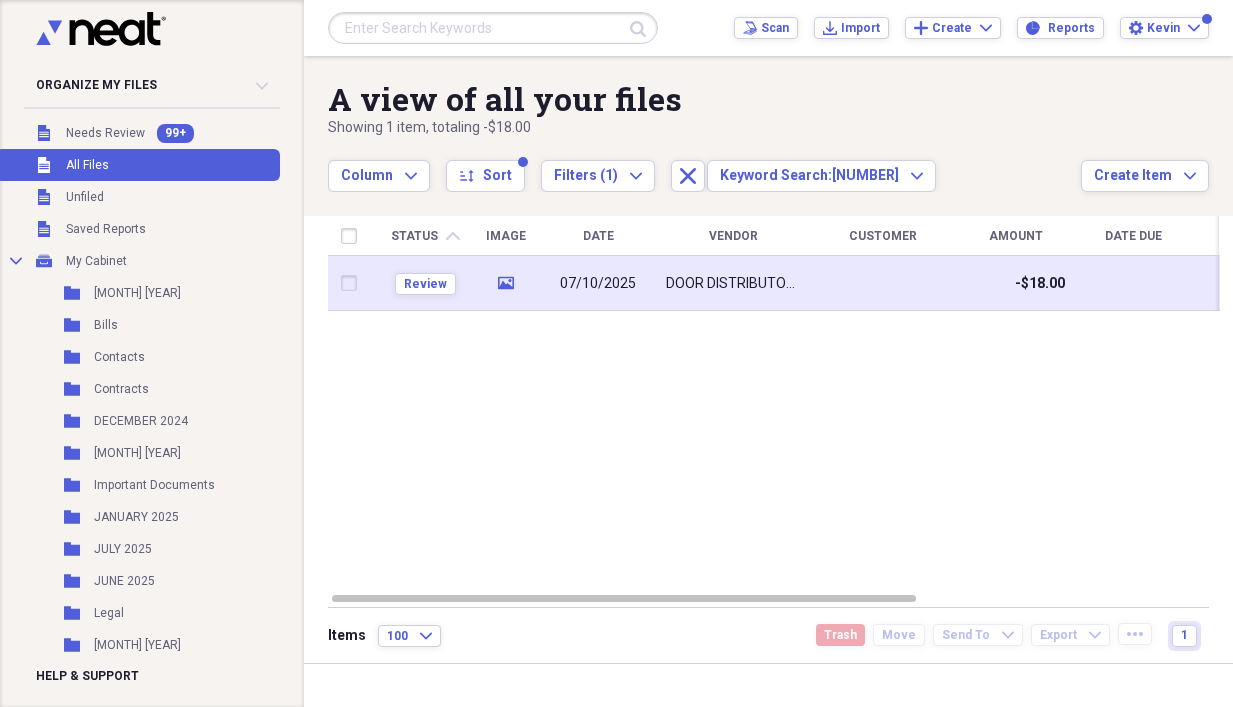 click on "DOOR DISTRIBUTORS, INC" at bounding box center [733, 283] 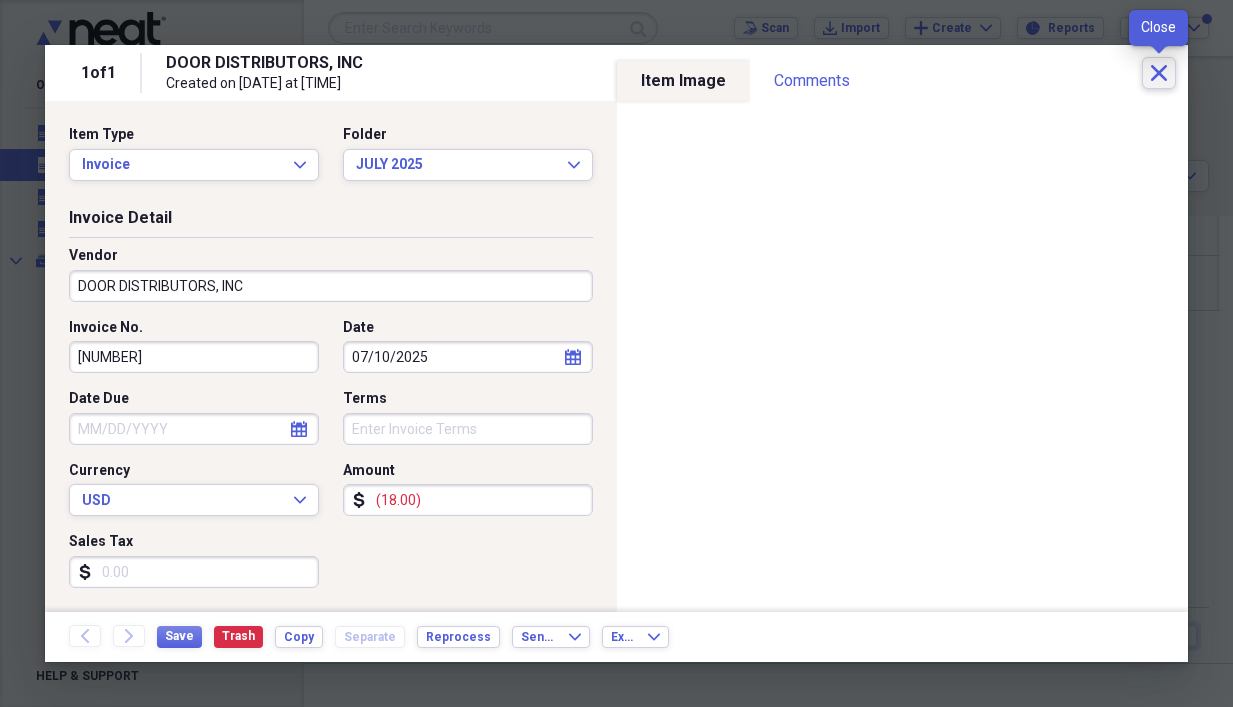 click on "Close" at bounding box center (1159, 73) 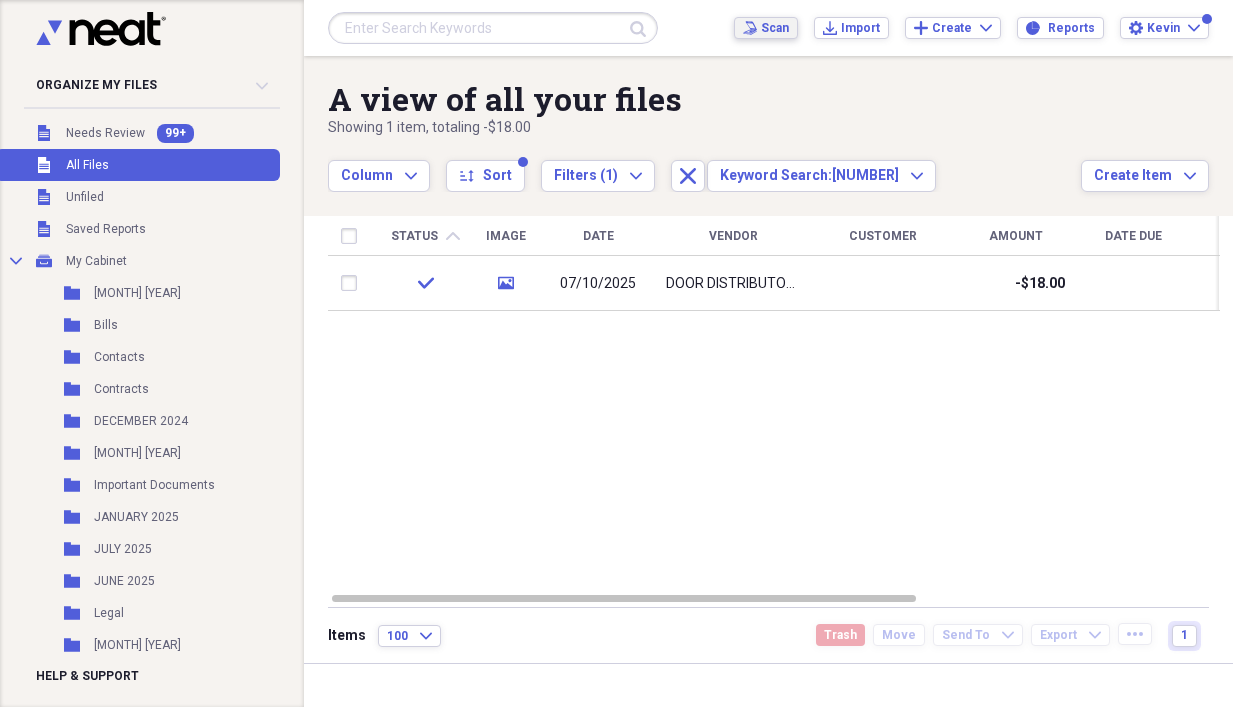 click on "Scan" at bounding box center (775, 28) 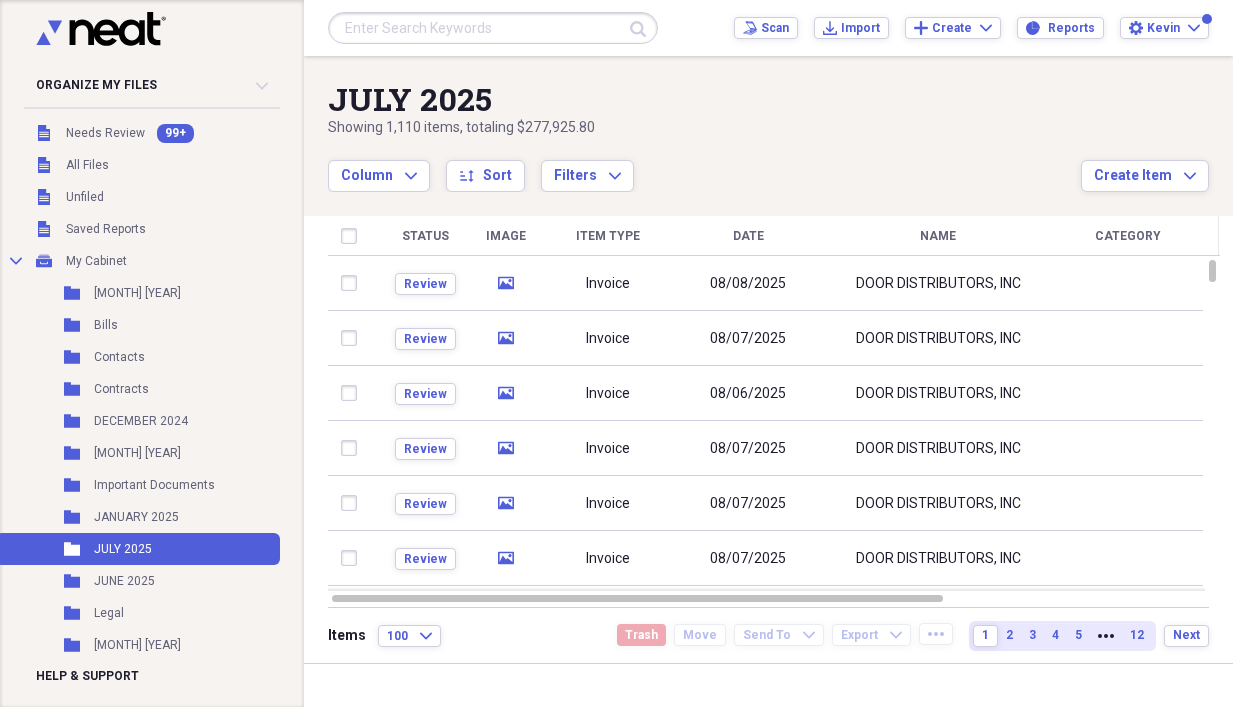 drag, startPoint x: 237, startPoint y: 19, endPoint x: 257, endPoint y: 19, distance: 20 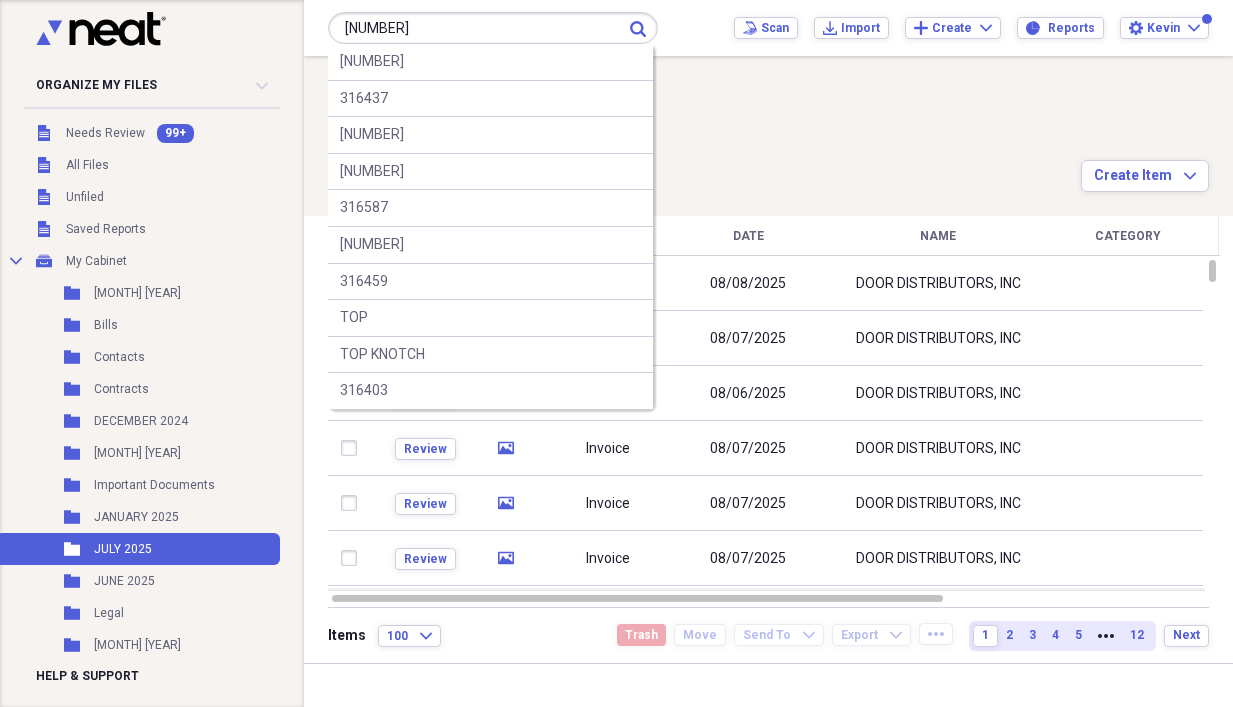 type on "400425" 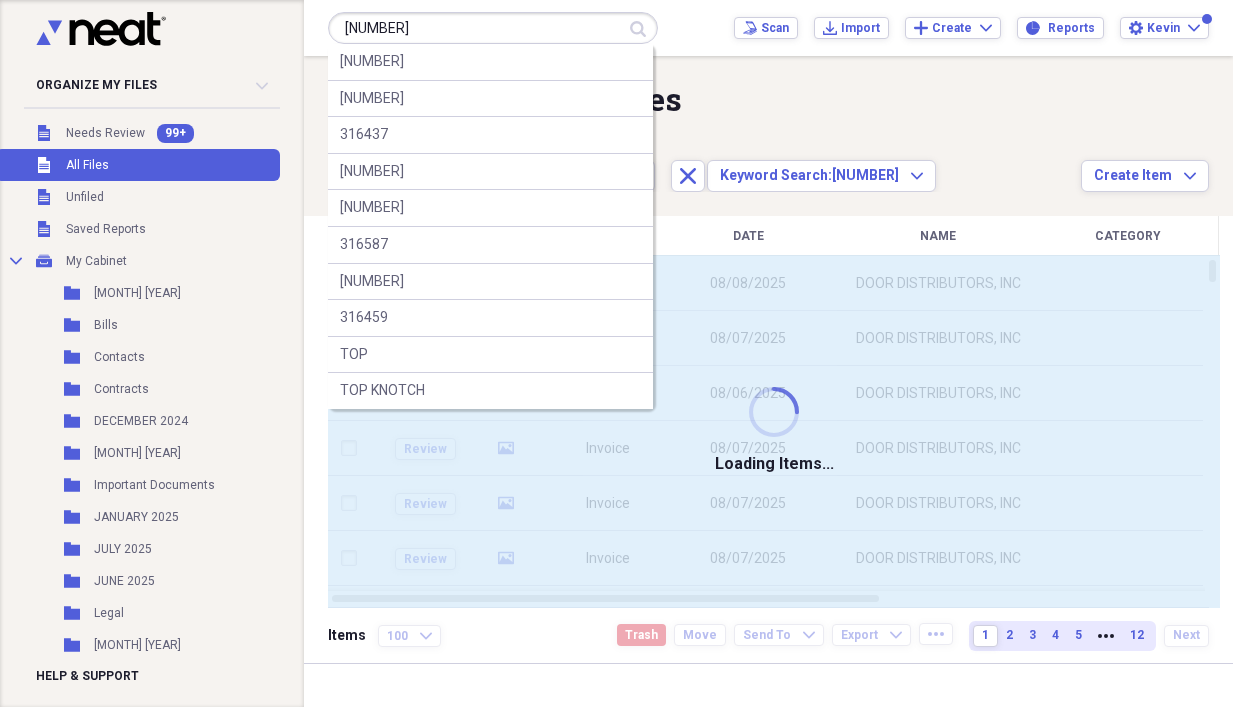 type 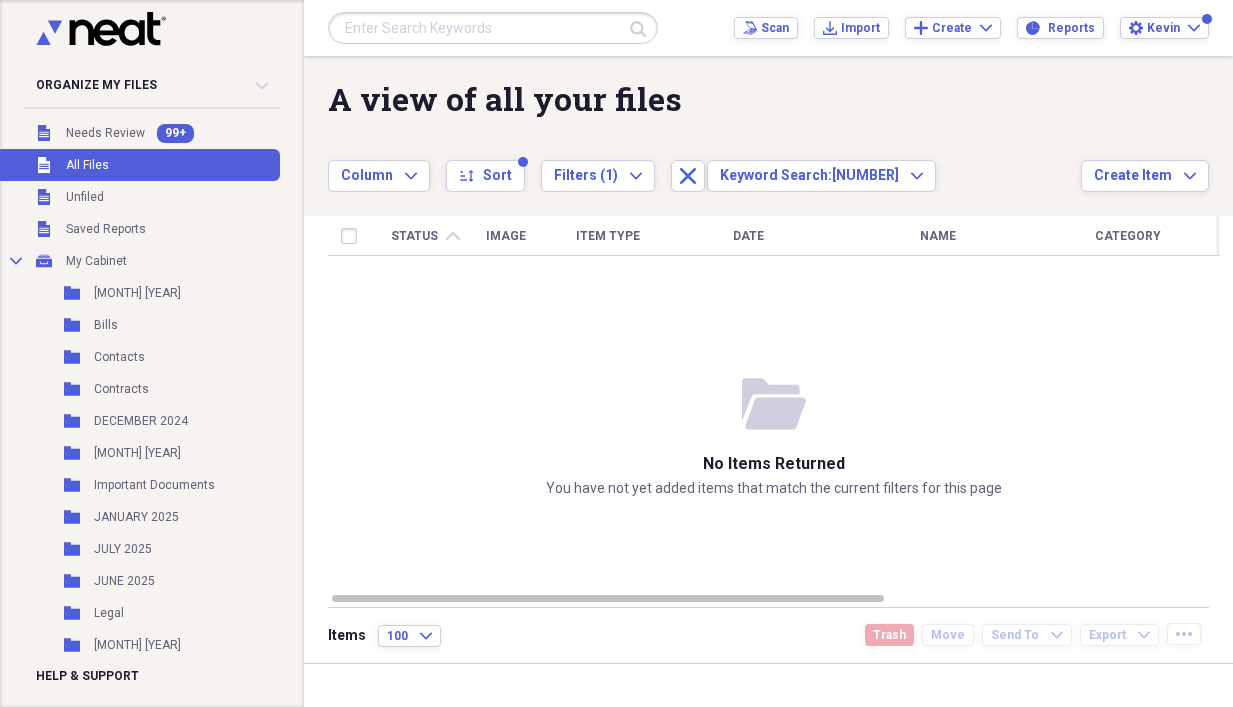 click at bounding box center [493, 28] 